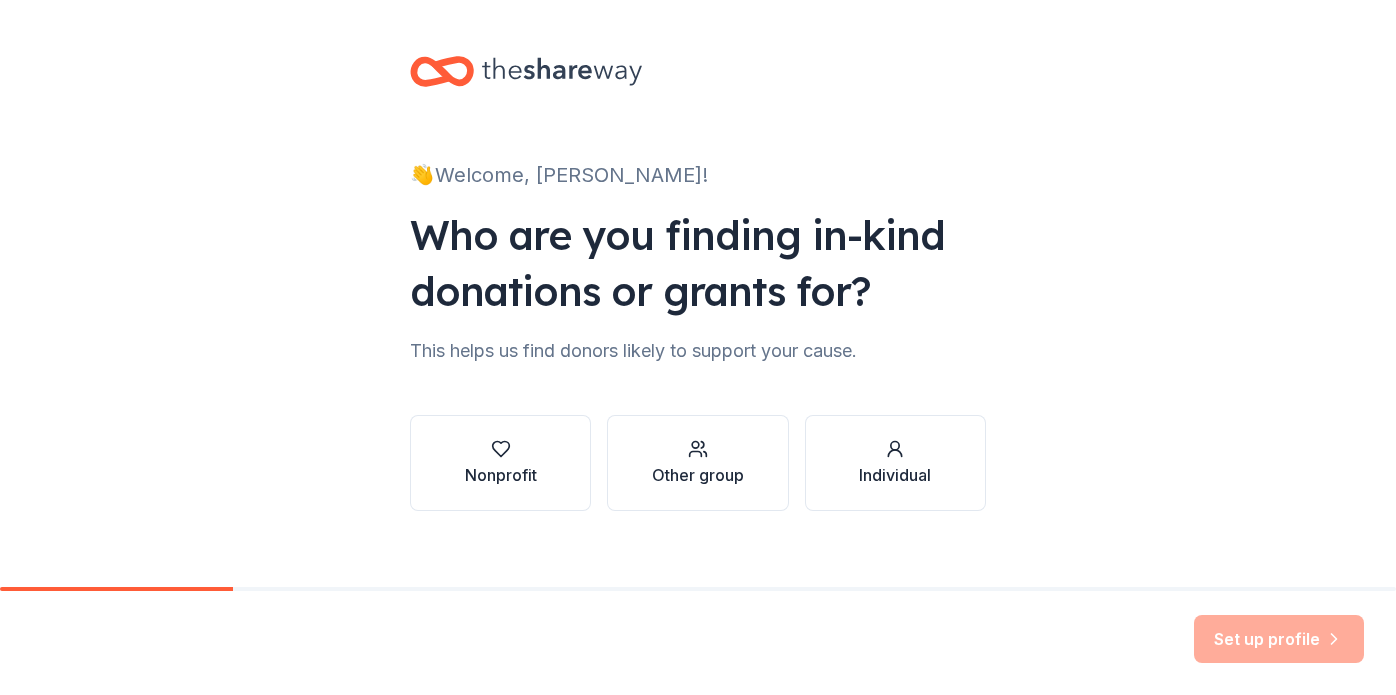 scroll, scrollTop: 0, scrollLeft: 0, axis: both 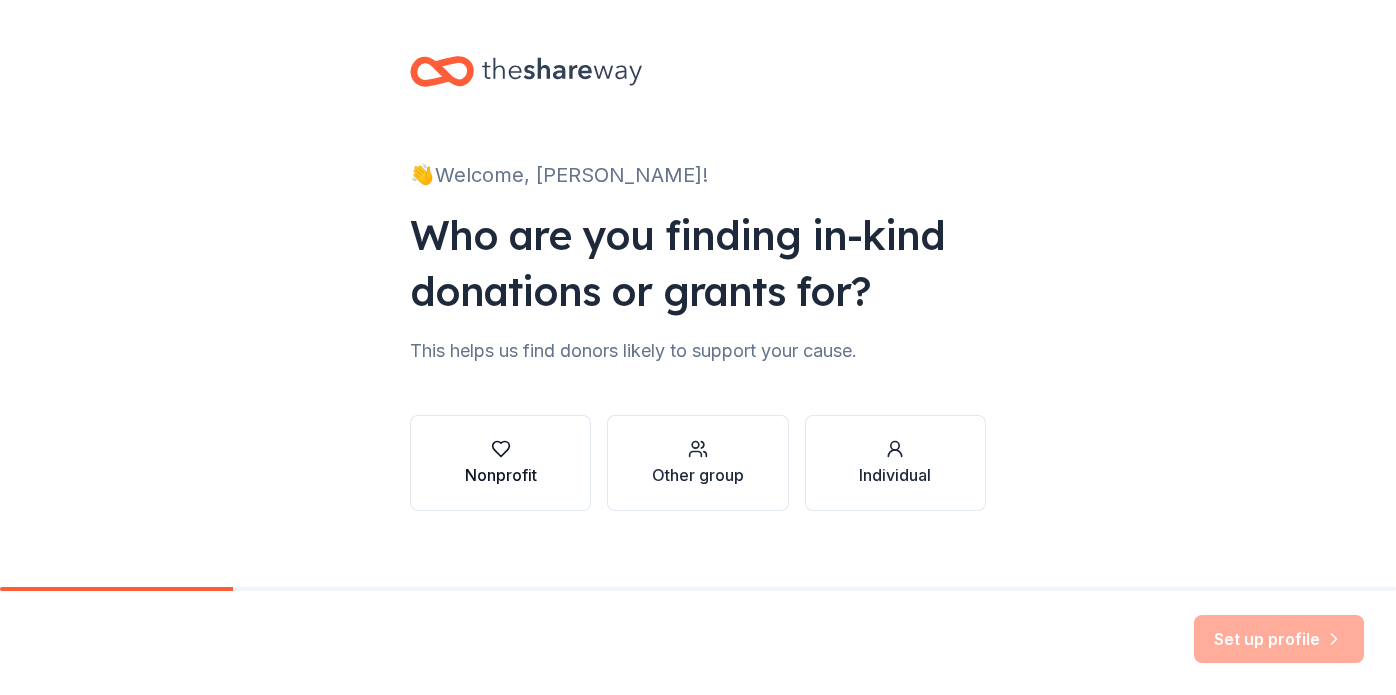 click at bounding box center (501, 449) 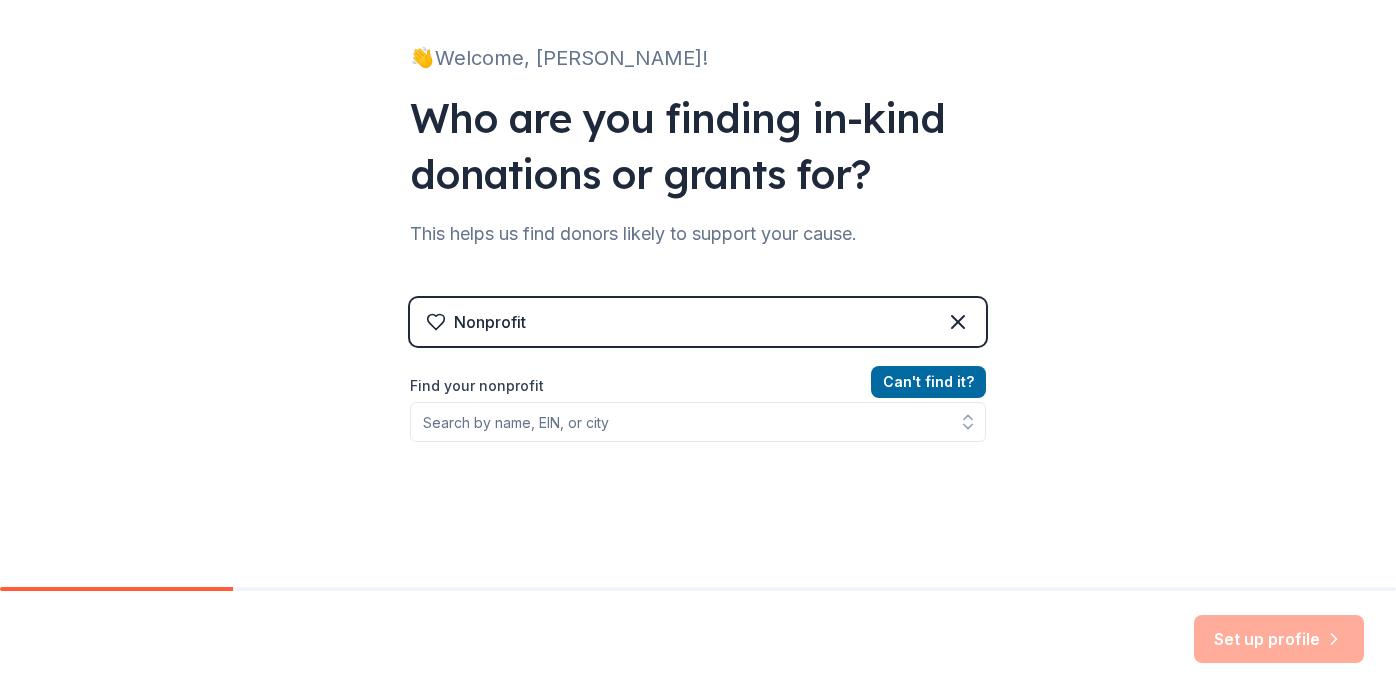 scroll, scrollTop: 139, scrollLeft: 0, axis: vertical 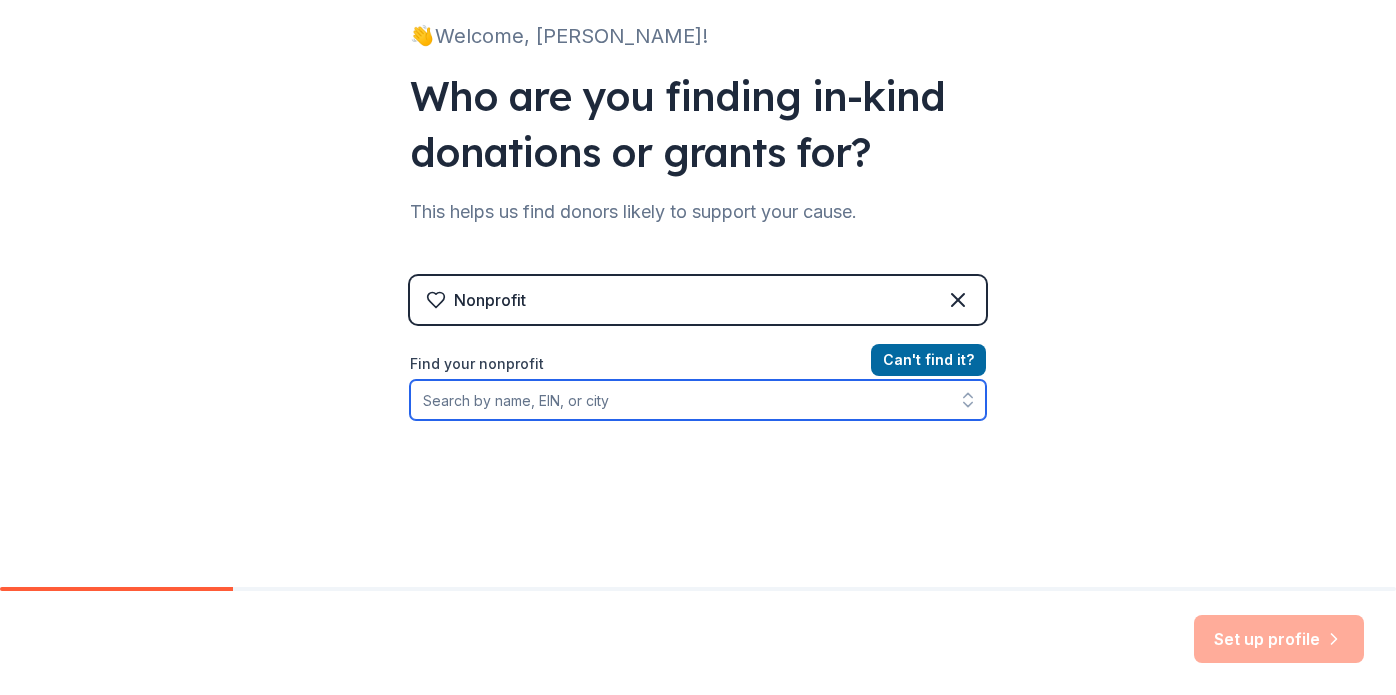 click on "Find your nonprofit" at bounding box center (698, 400) 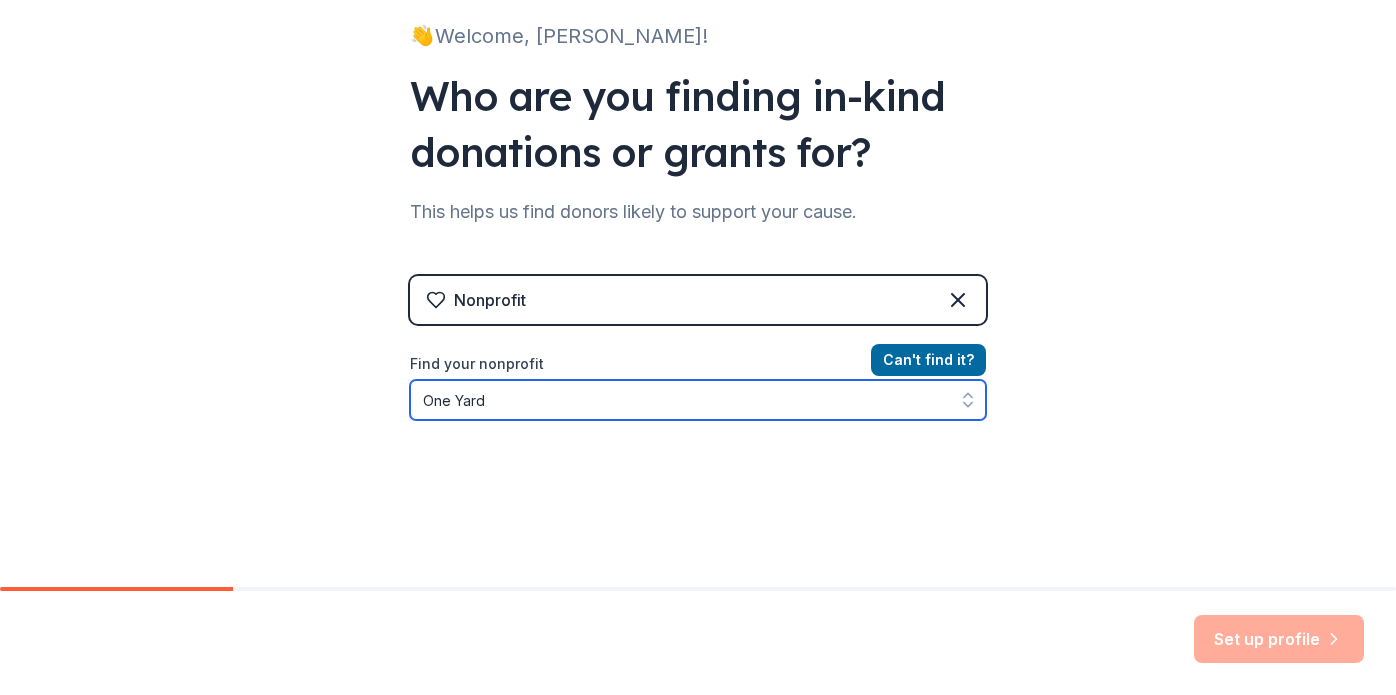 type on "One Yard a" 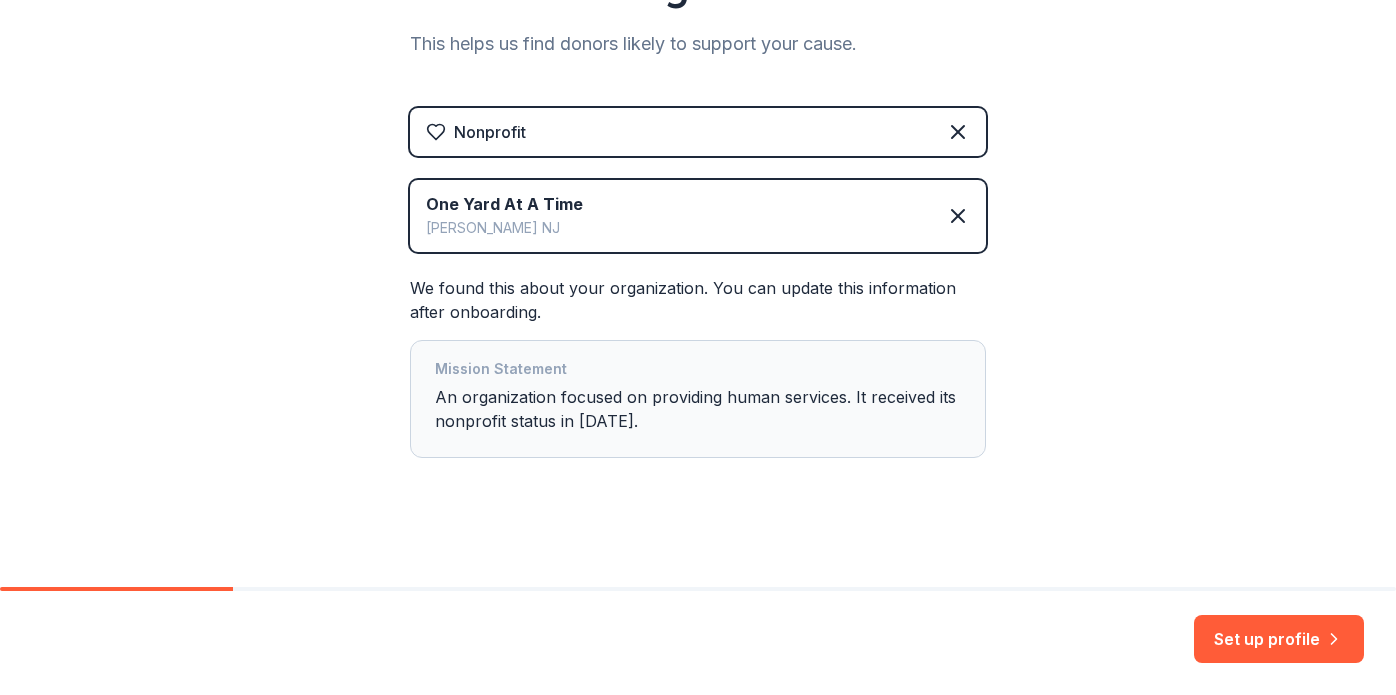 scroll, scrollTop: 313, scrollLeft: 0, axis: vertical 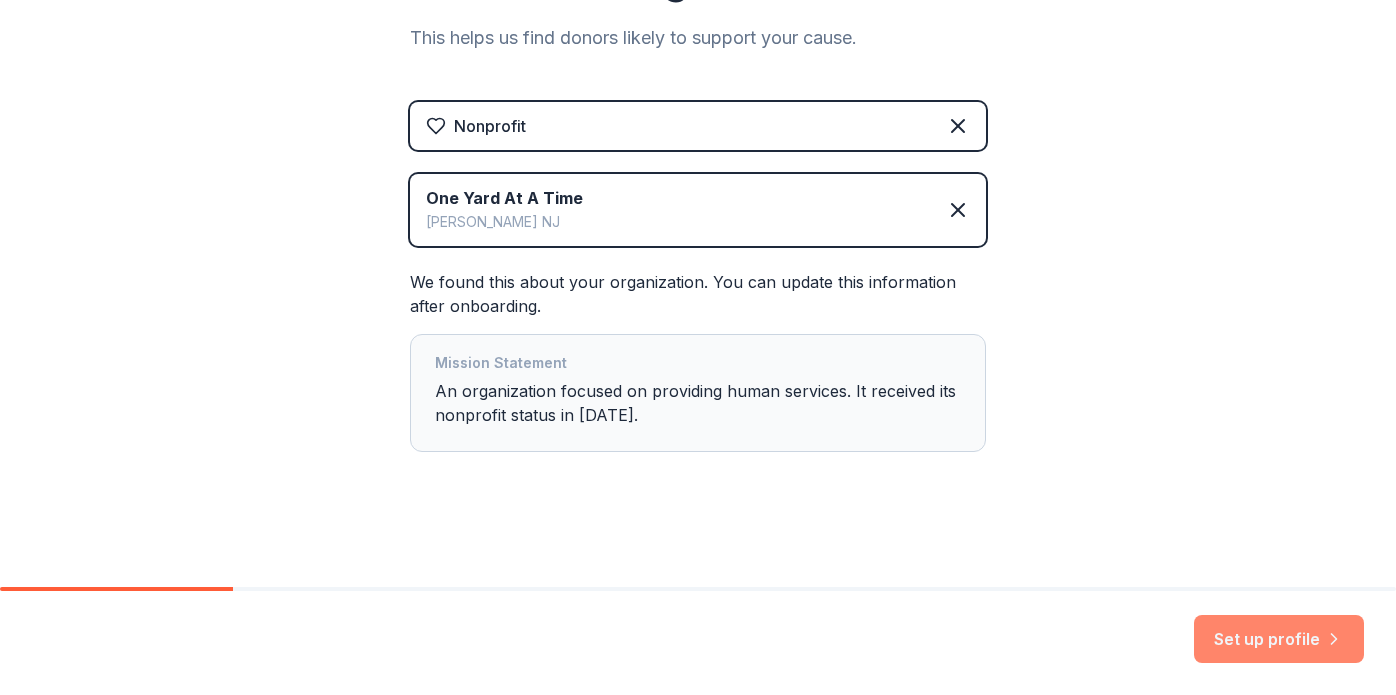 click on "Set up profile" at bounding box center (1279, 639) 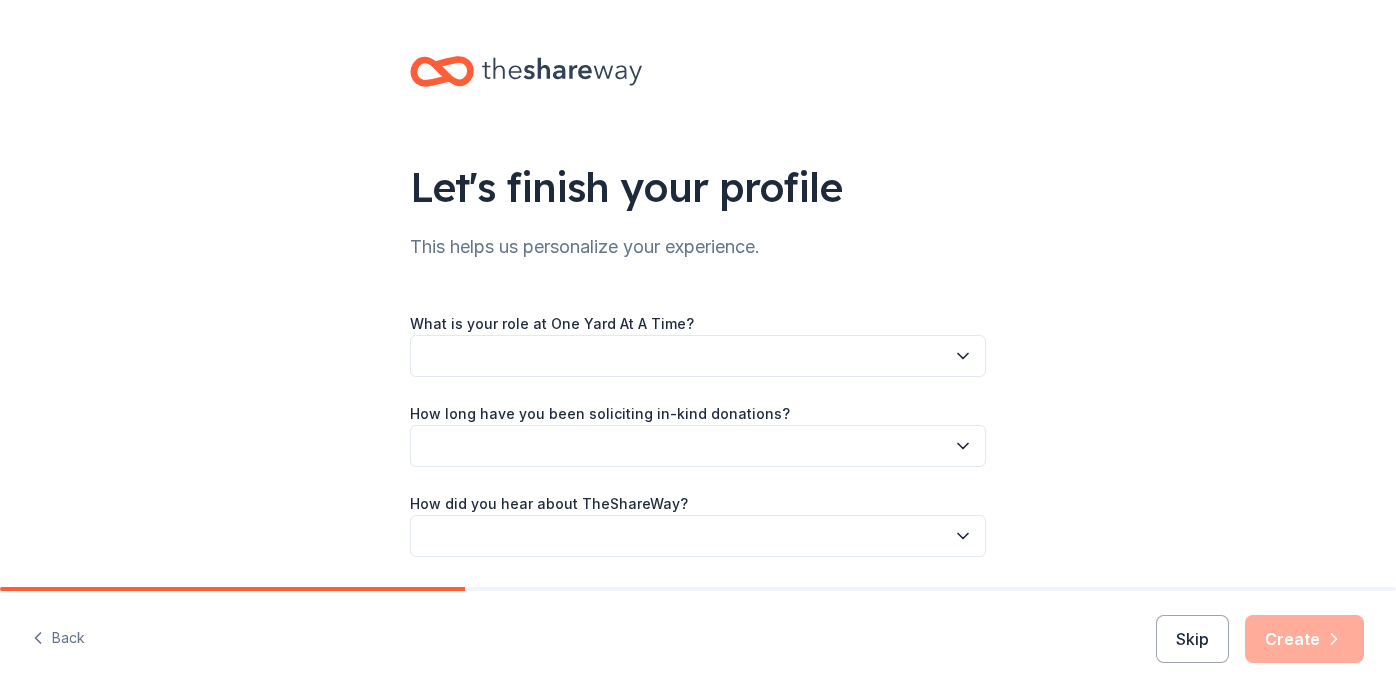 click at bounding box center (698, 356) 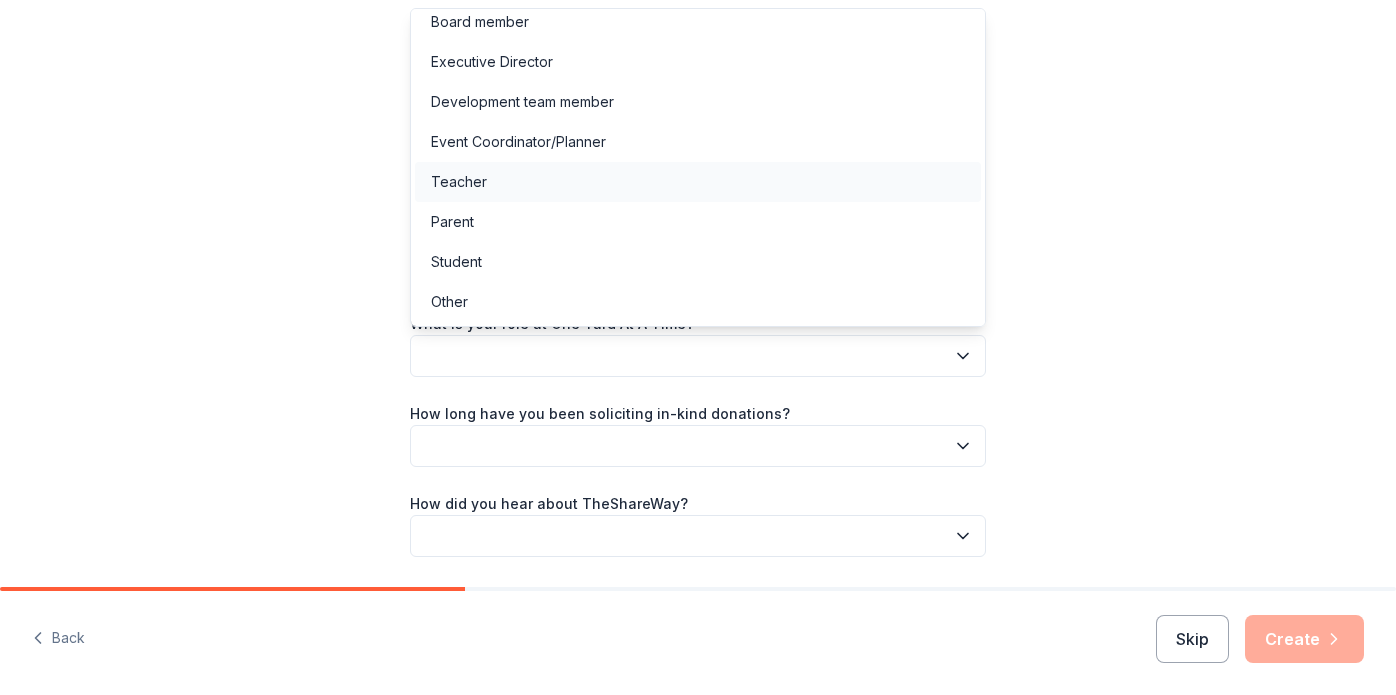 scroll, scrollTop: 0, scrollLeft: 0, axis: both 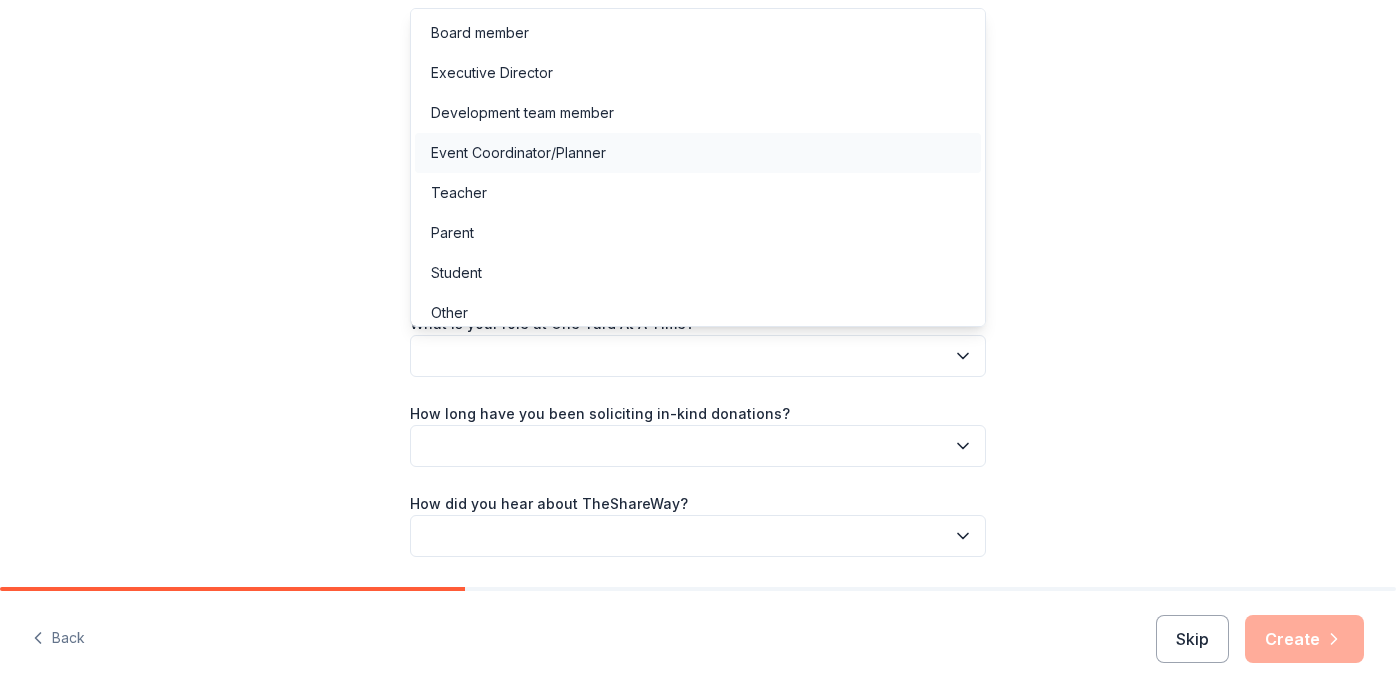 click on "Event Coordinator/Planner" at bounding box center [698, 153] 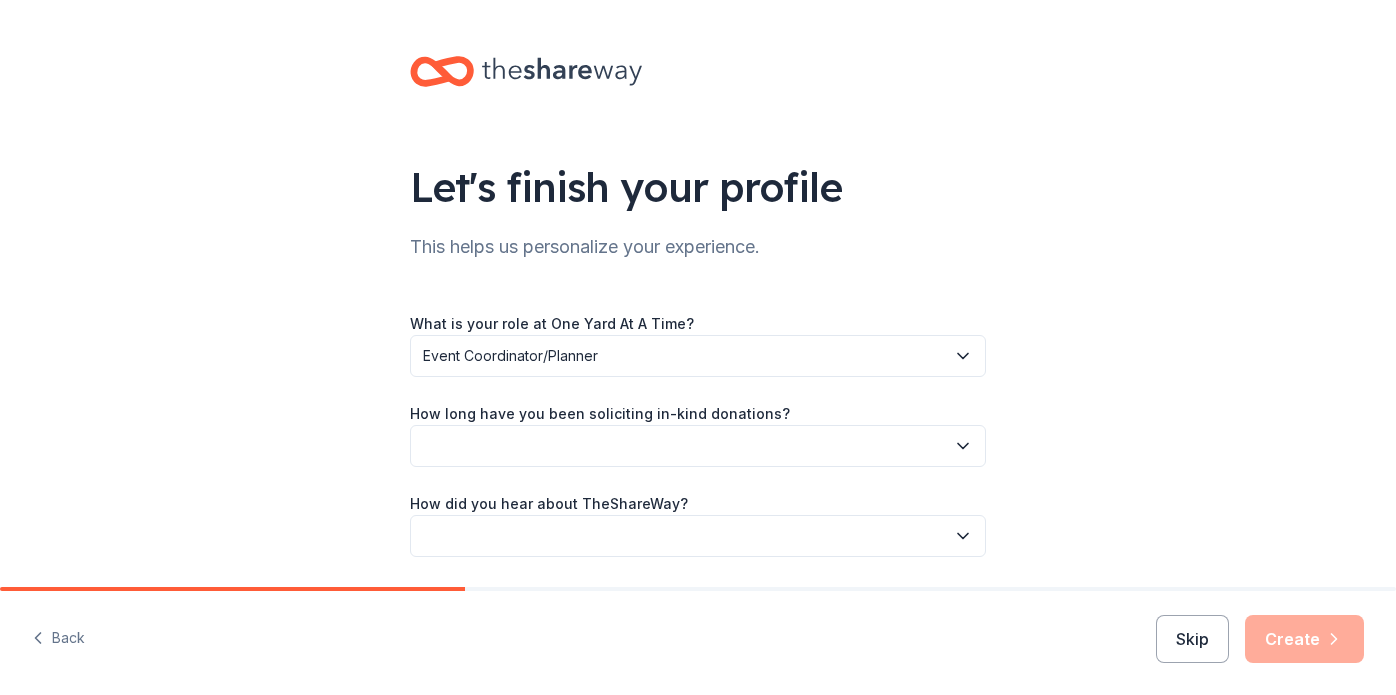 scroll, scrollTop: 66, scrollLeft: 0, axis: vertical 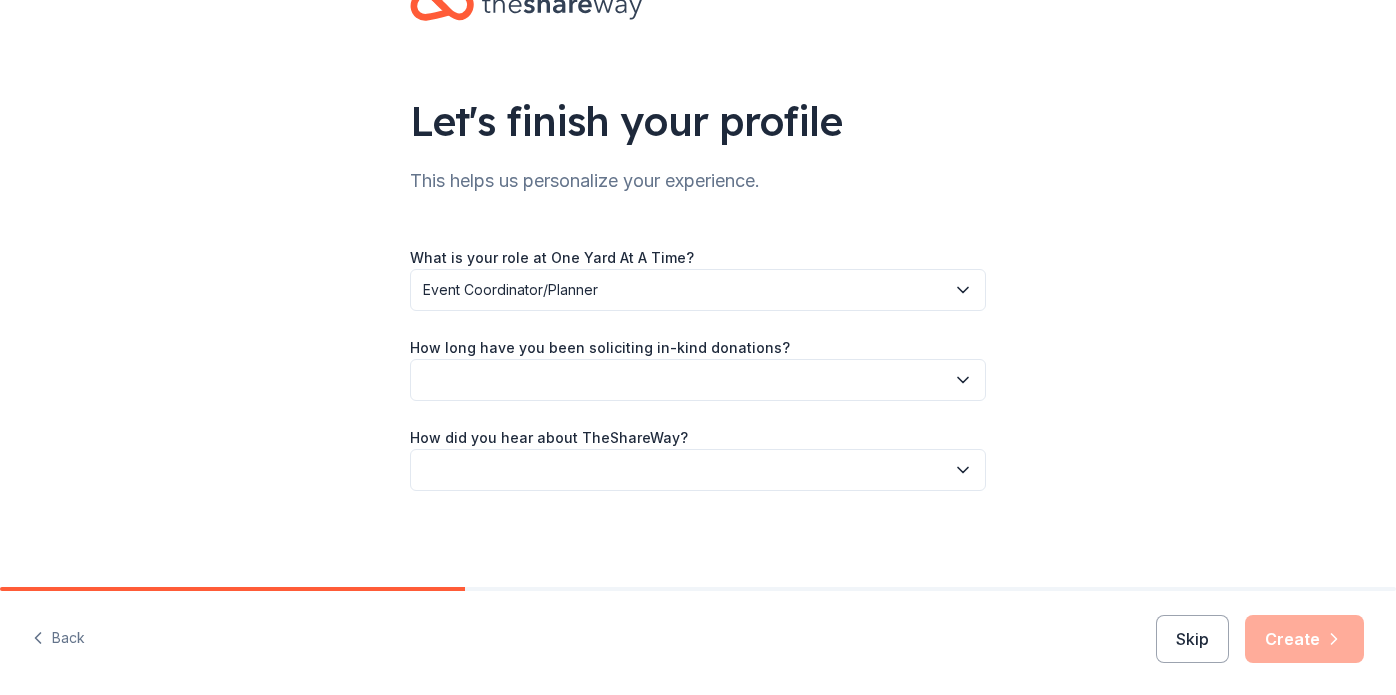 click at bounding box center [698, 380] 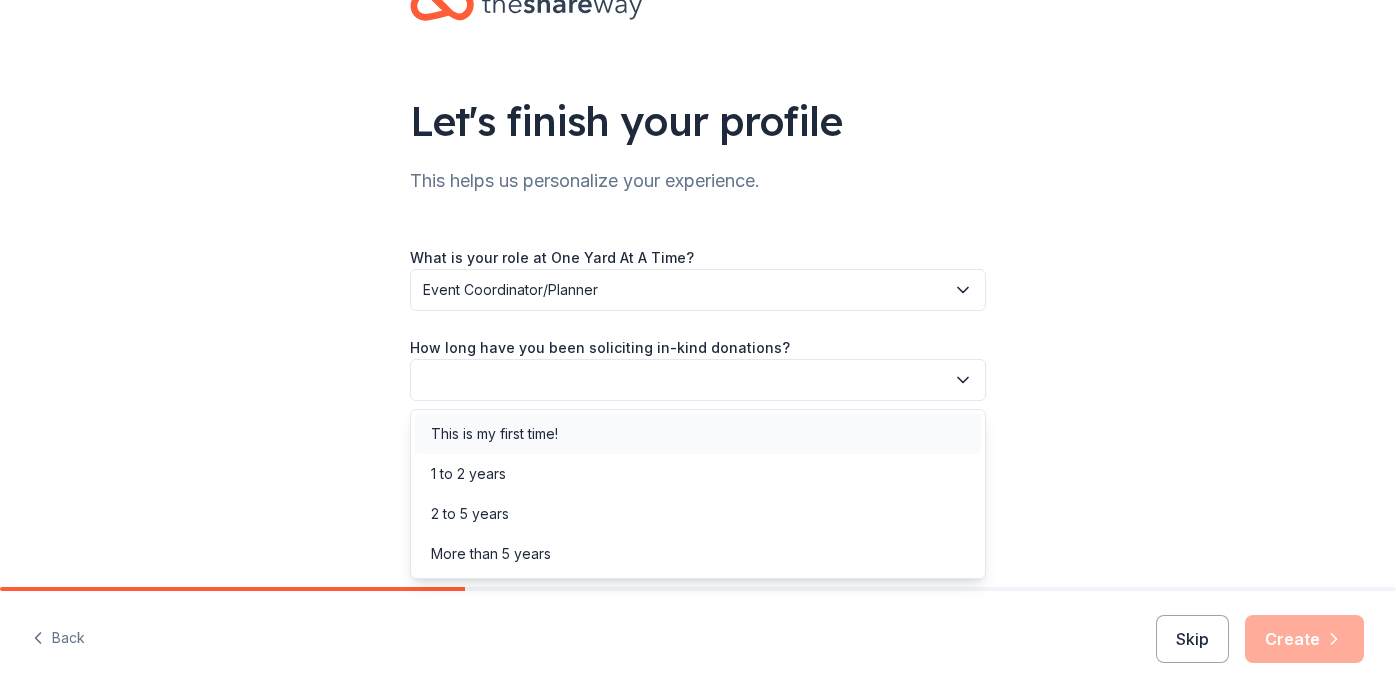 click on "This is my first time!" at bounding box center [698, 434] 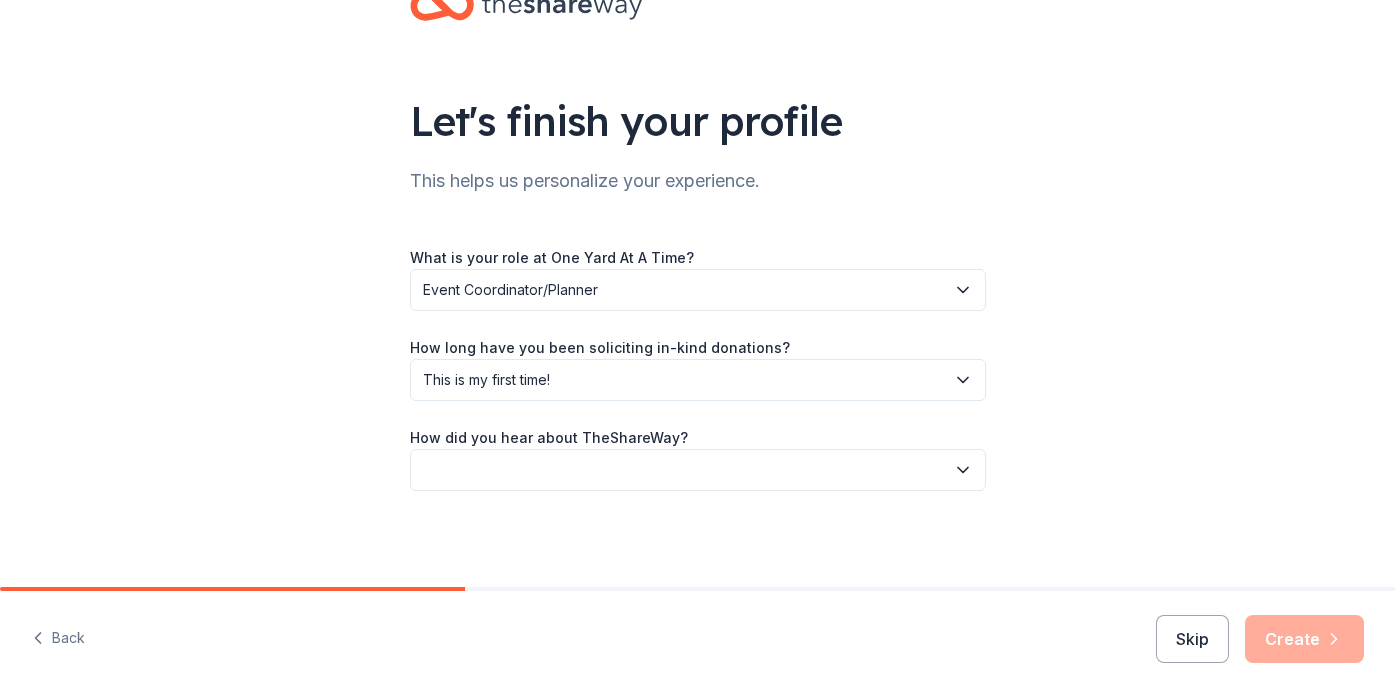 click at bounding box center (698, 470) 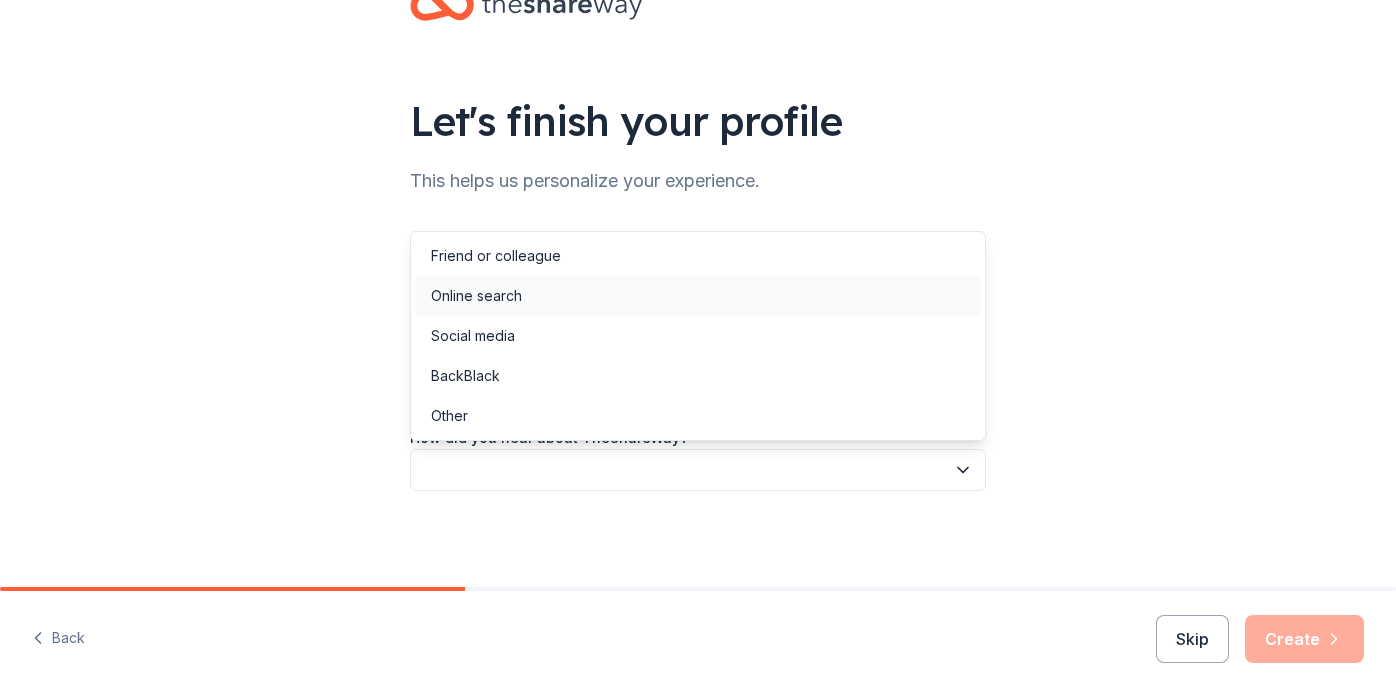 click on "Online search" at bounding box center [698, 296] 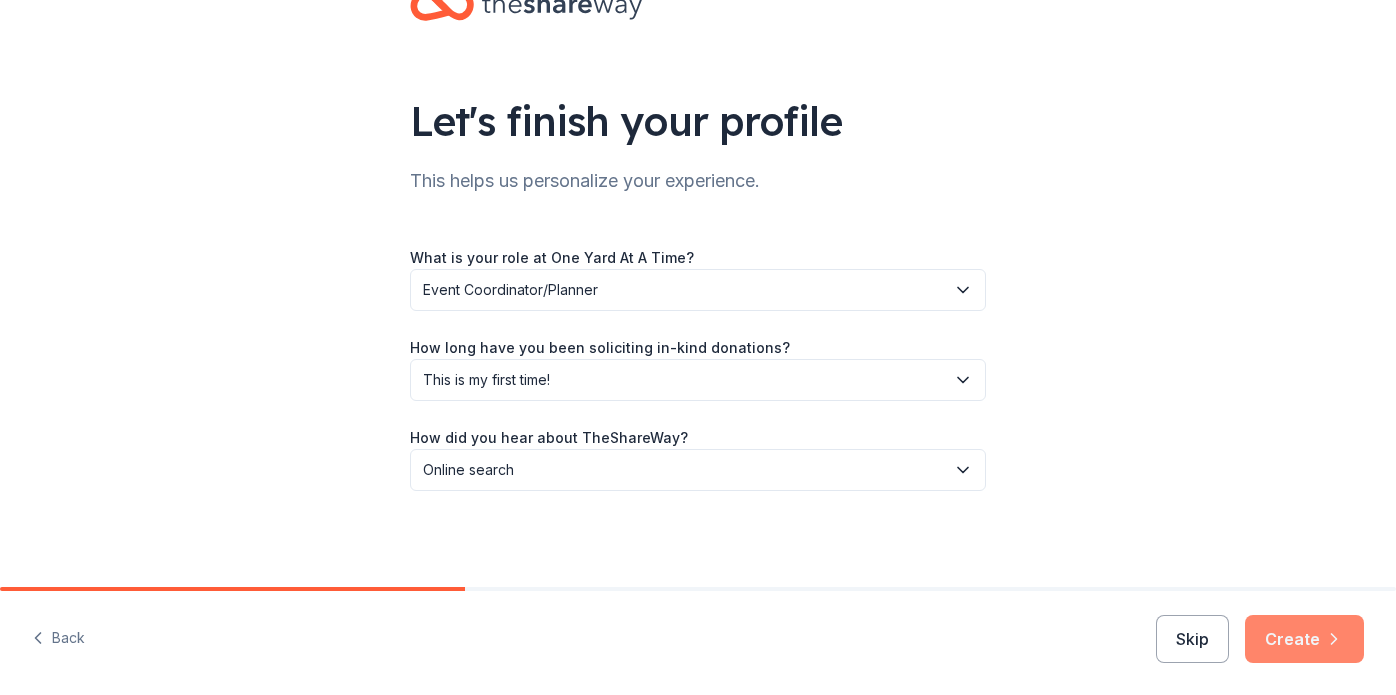 click on "Create" at bounding box center (1304, 639) 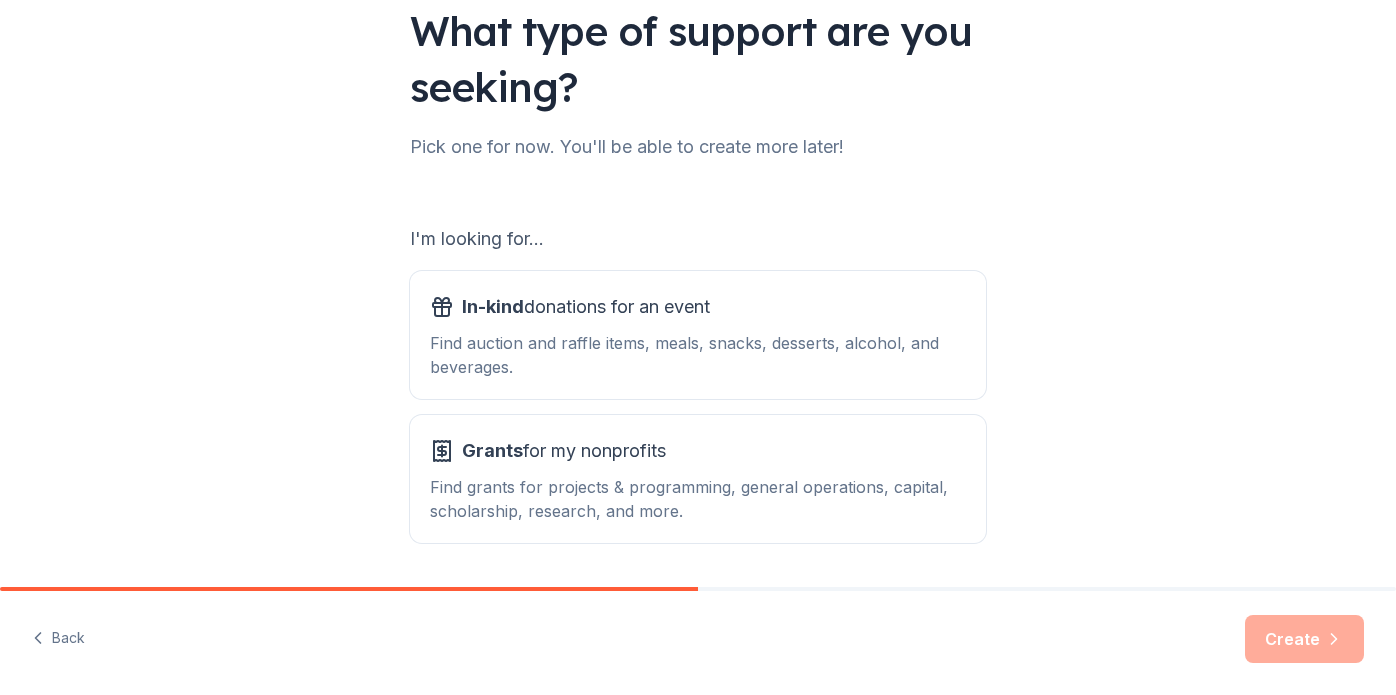 scroll, scrollTop: 205, scrollLeft: 0, axis: vertical 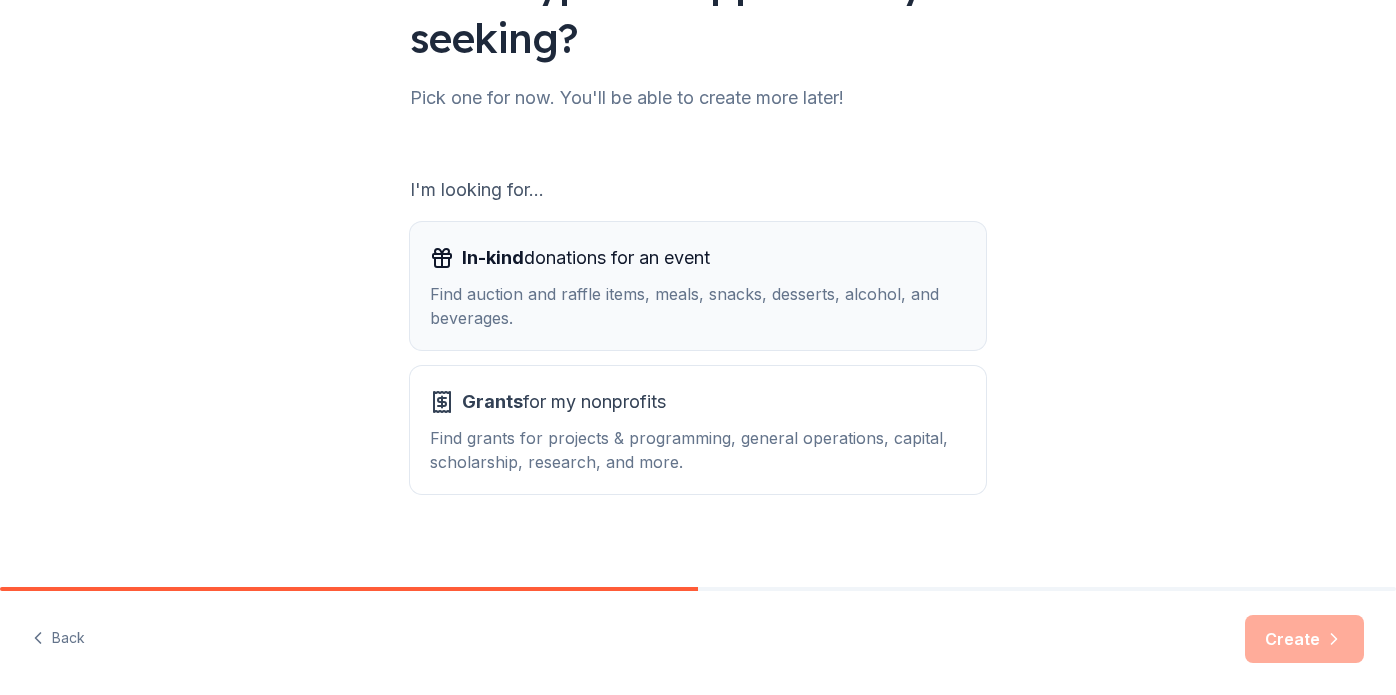 click on "Find auction and raffle items, meals, snacks, desserts, alcohol, and beverages." at bounding box center (698, 306) 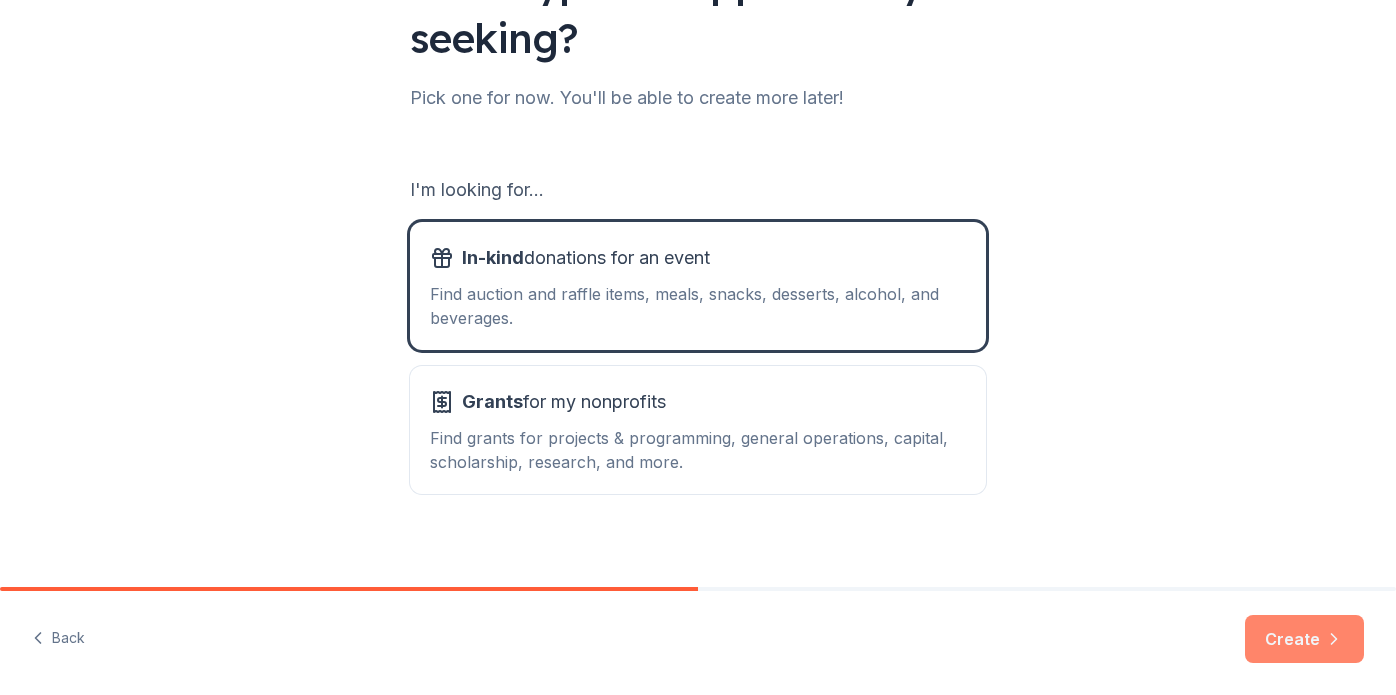 click on "Create" at bounding box center (1304, 639) 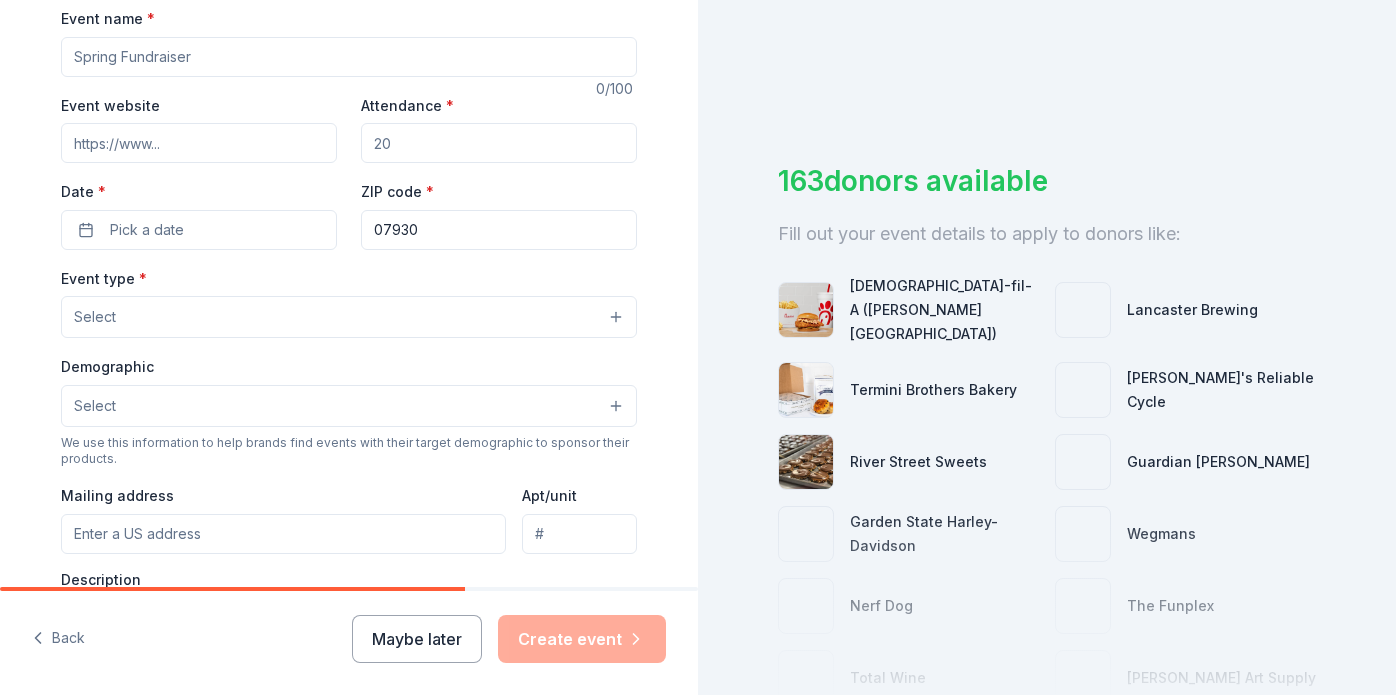scroll, scrollTop: 309, scrollLeft: 0, axis: vertical 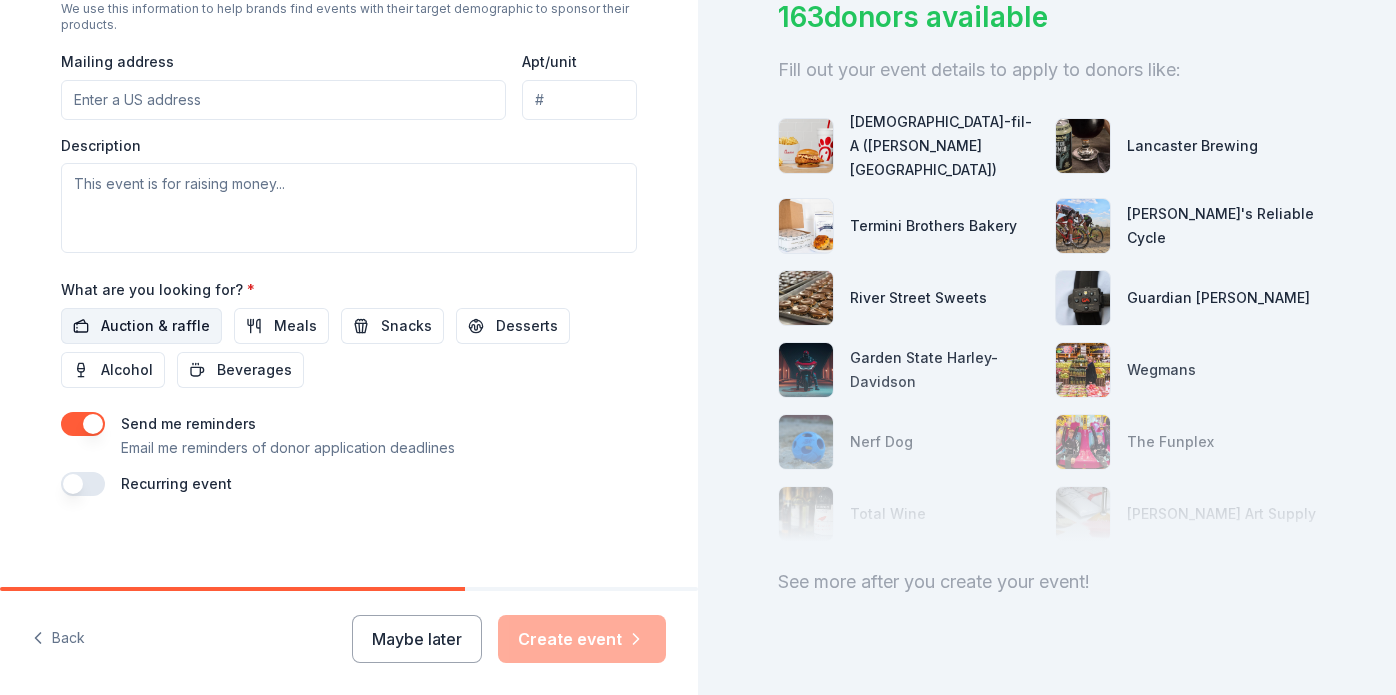 click on "Auction & raffle" at bounding box center (155, 326) 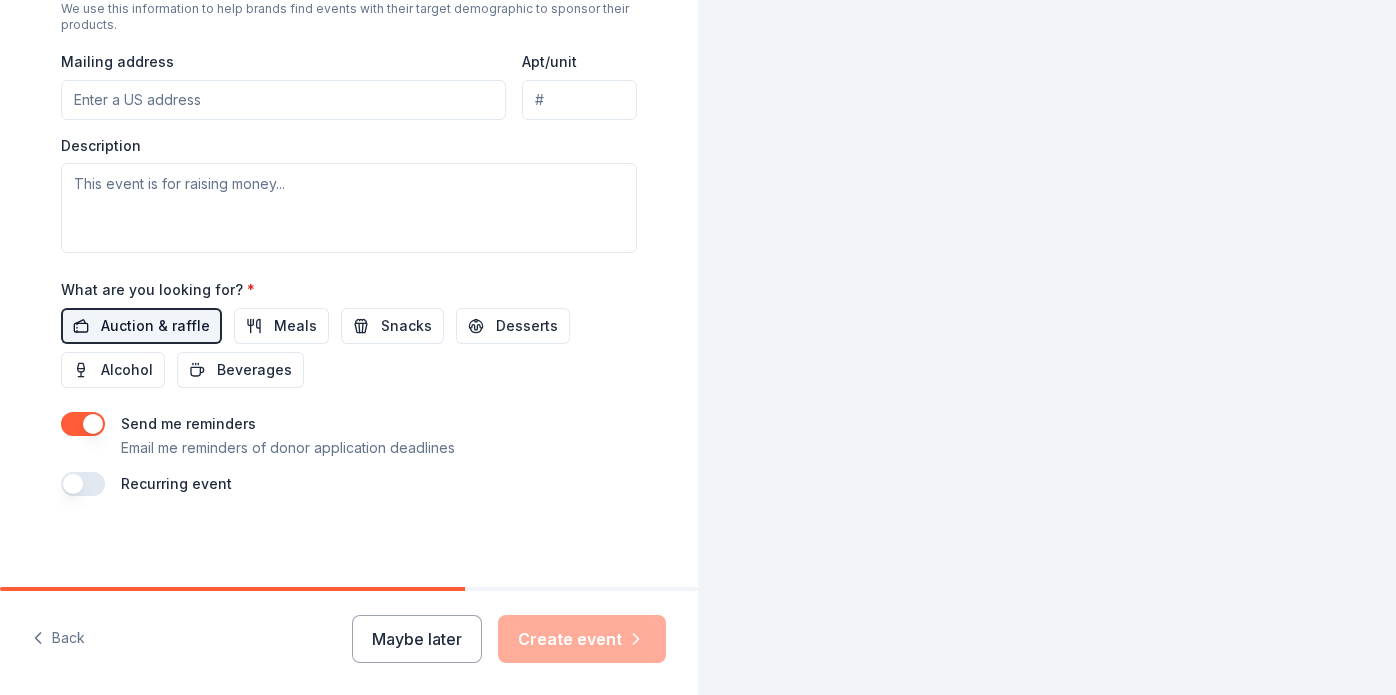 scroll, scrollTop: 0, scrollLeft: 0, axis: both 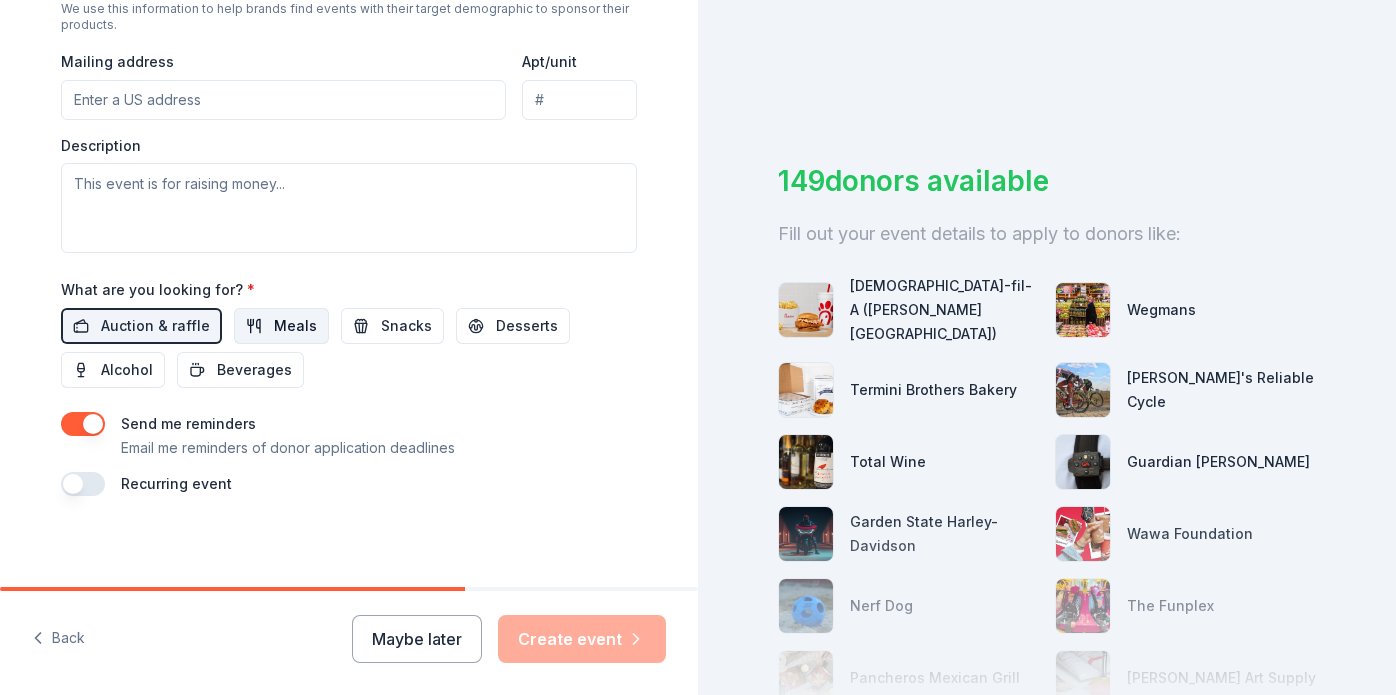 click on "Meals" at bounding box center [295, 326] 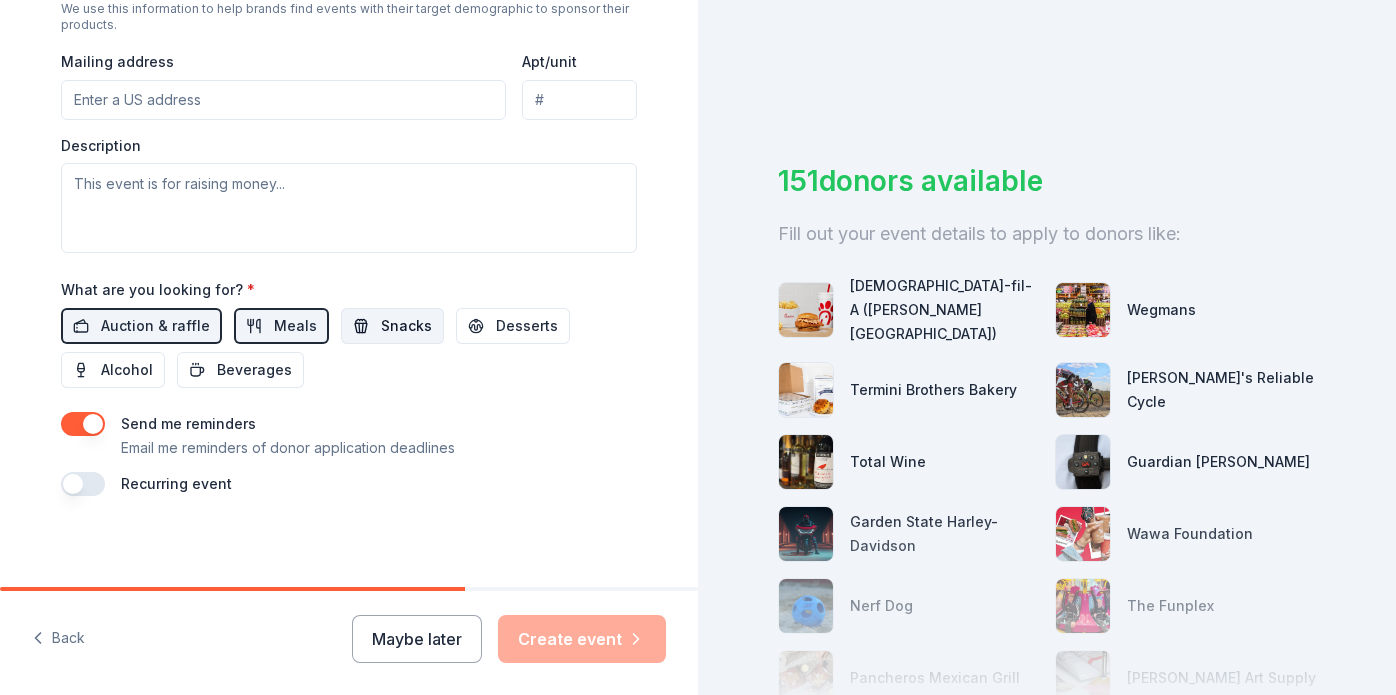 click on "Snacks" at bounding box center [406, 326] 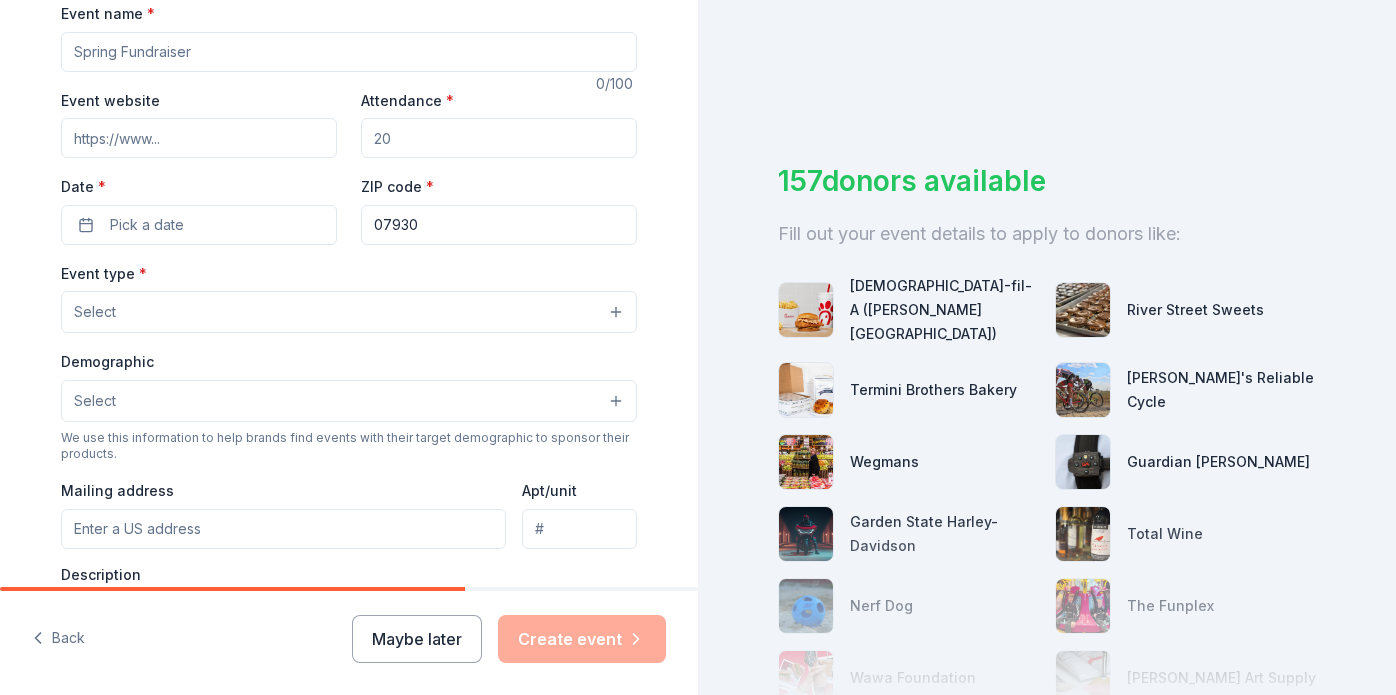 scroll, scrollTop: 296, scrollLeft: 0, axis: vertical 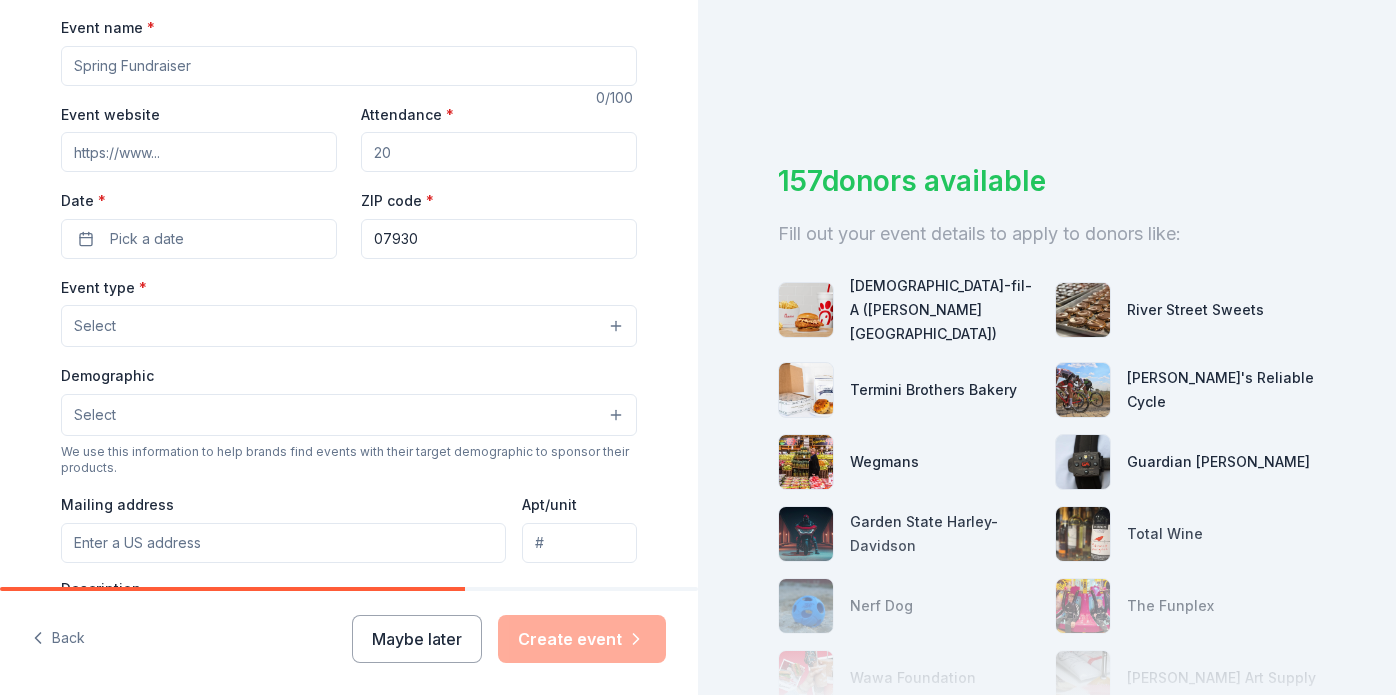 click on "Select" at bounding box center [349, 415] 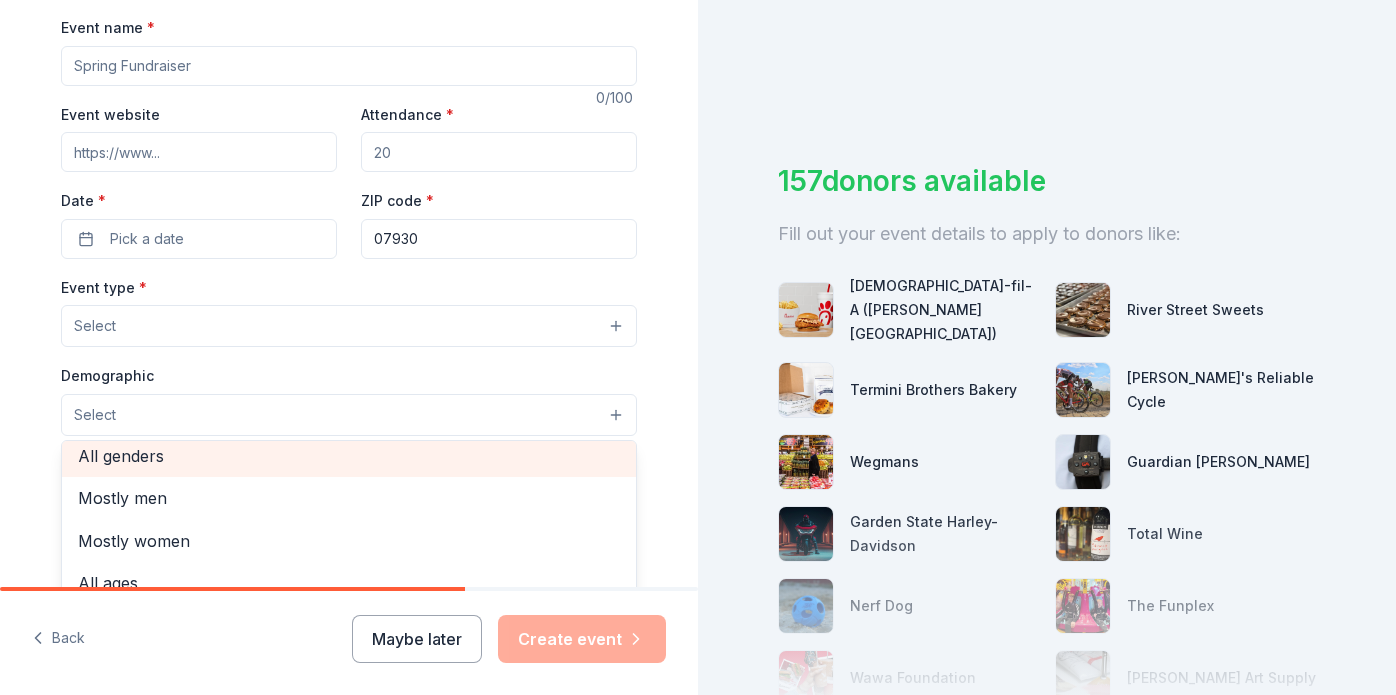 click on "All genders" at bounding box center (349, 456) 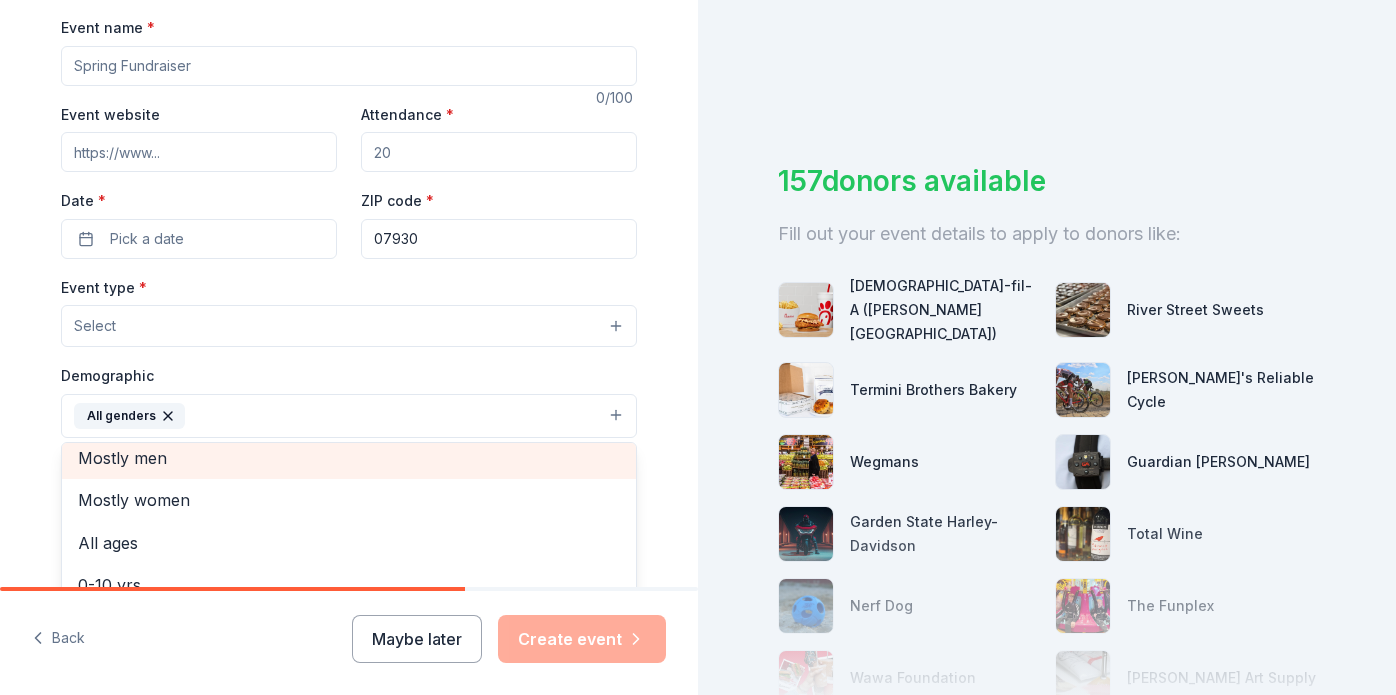 scroll, scrollTop: 4, scrollLeft: 0, axis: vertical 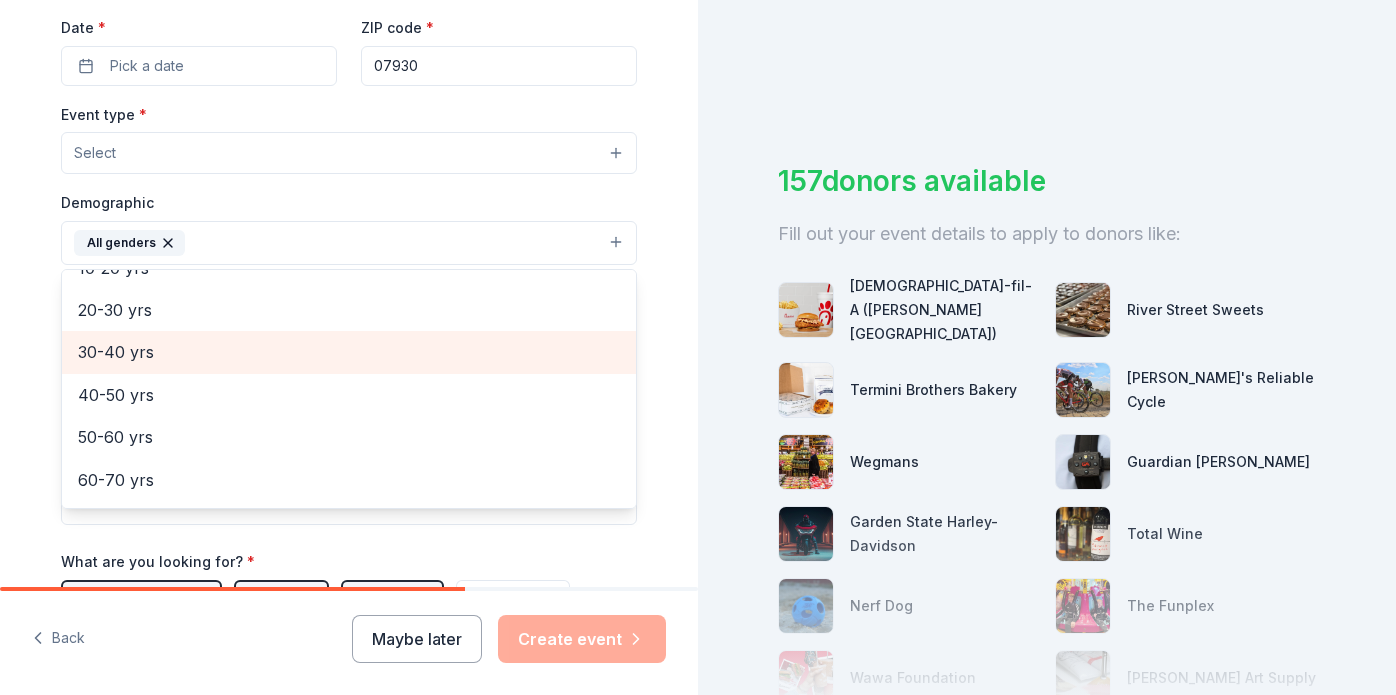 click on "30-40 yrs" at bounding box center (349, 352) 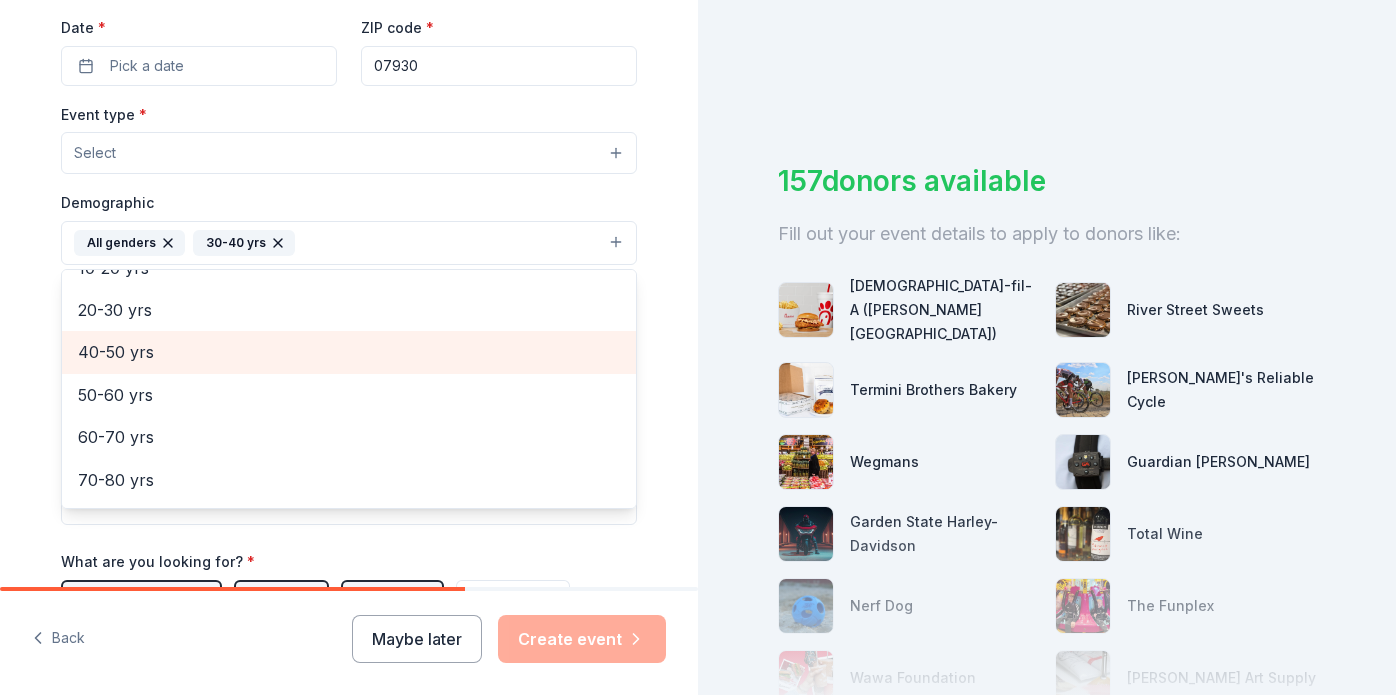 click on "40-50 yrs" at bounding box center (349, 352) 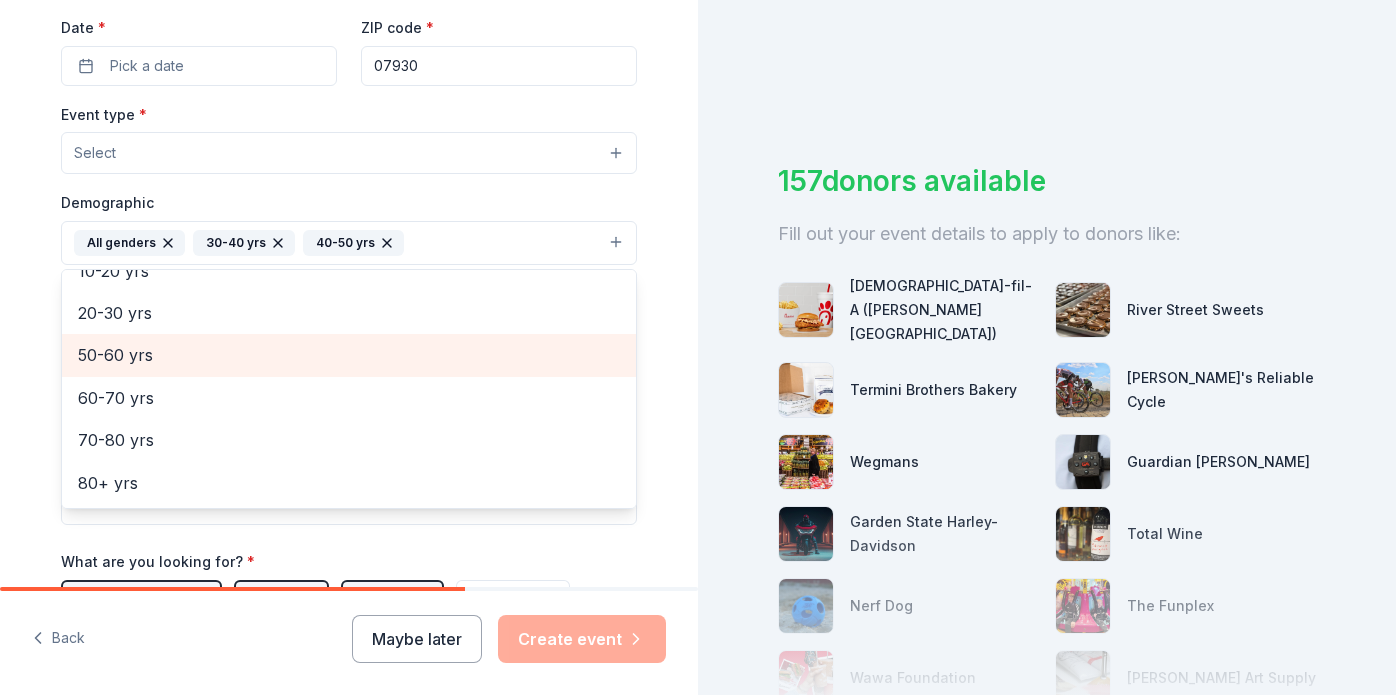 scroll, scrollTop: 190, scrollLeft: 0, axis: vertical 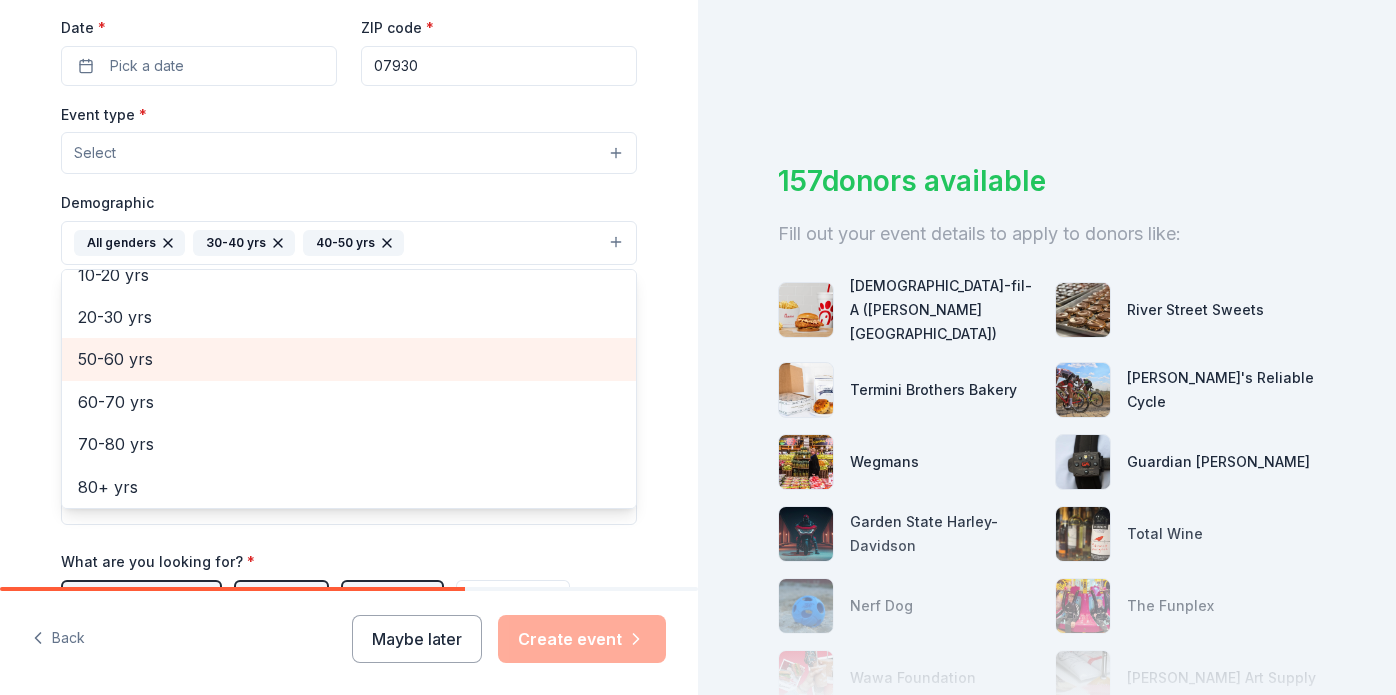 click on "50-60 yrs" at bounding box center [349, 359] 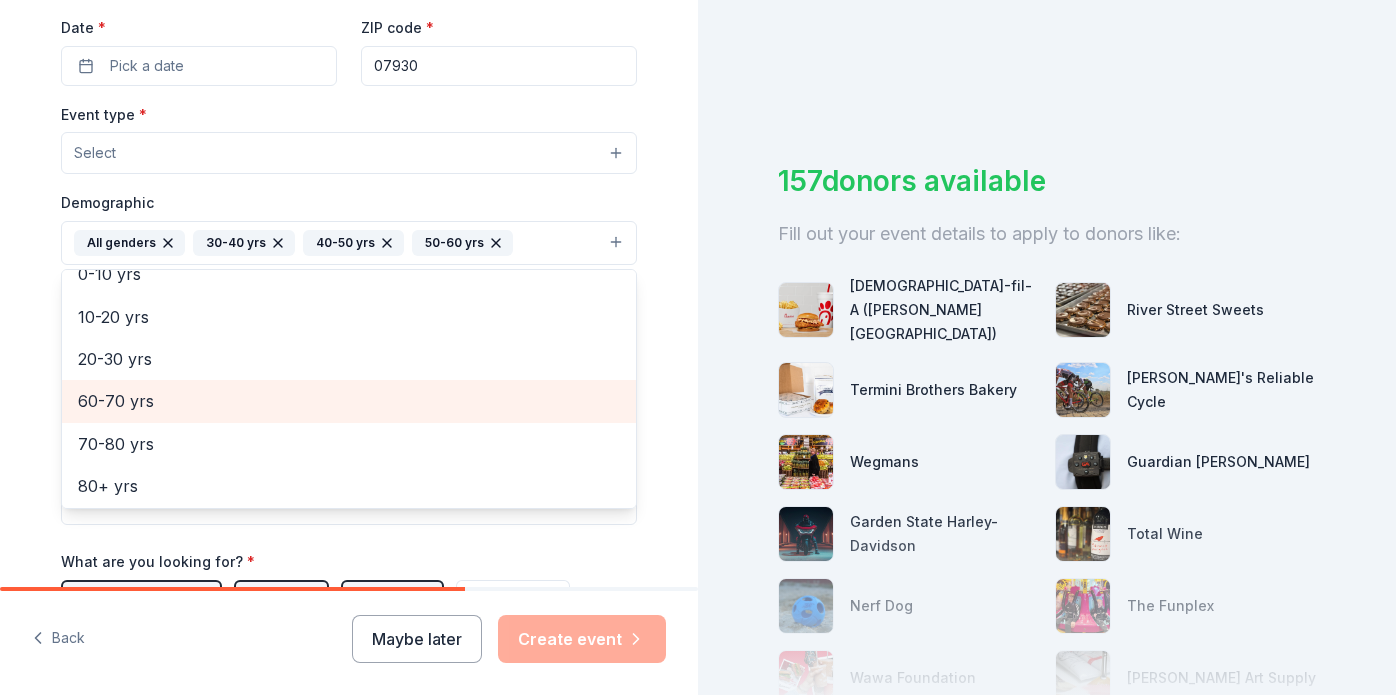 click on "60-70 yrs" at bounding box center (349, 401) 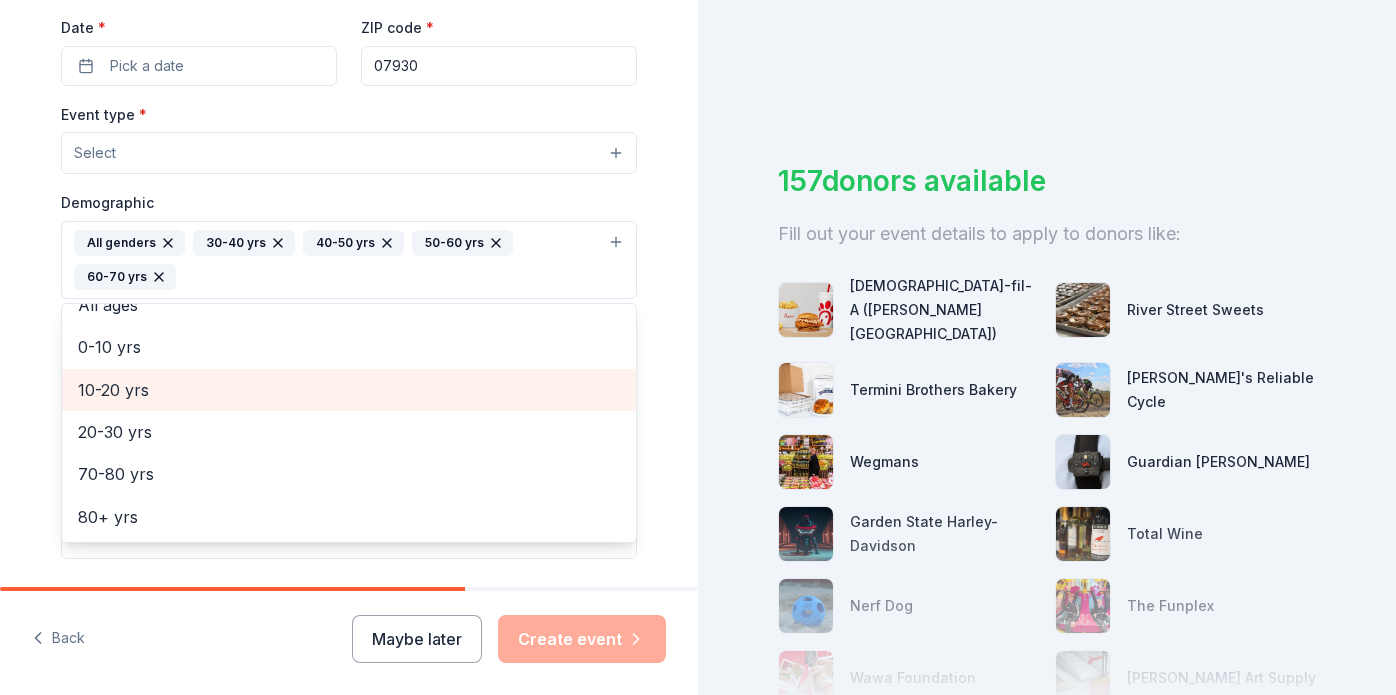 scroll, scrollTop: 106, scrollLeft: 0, axis: vertical 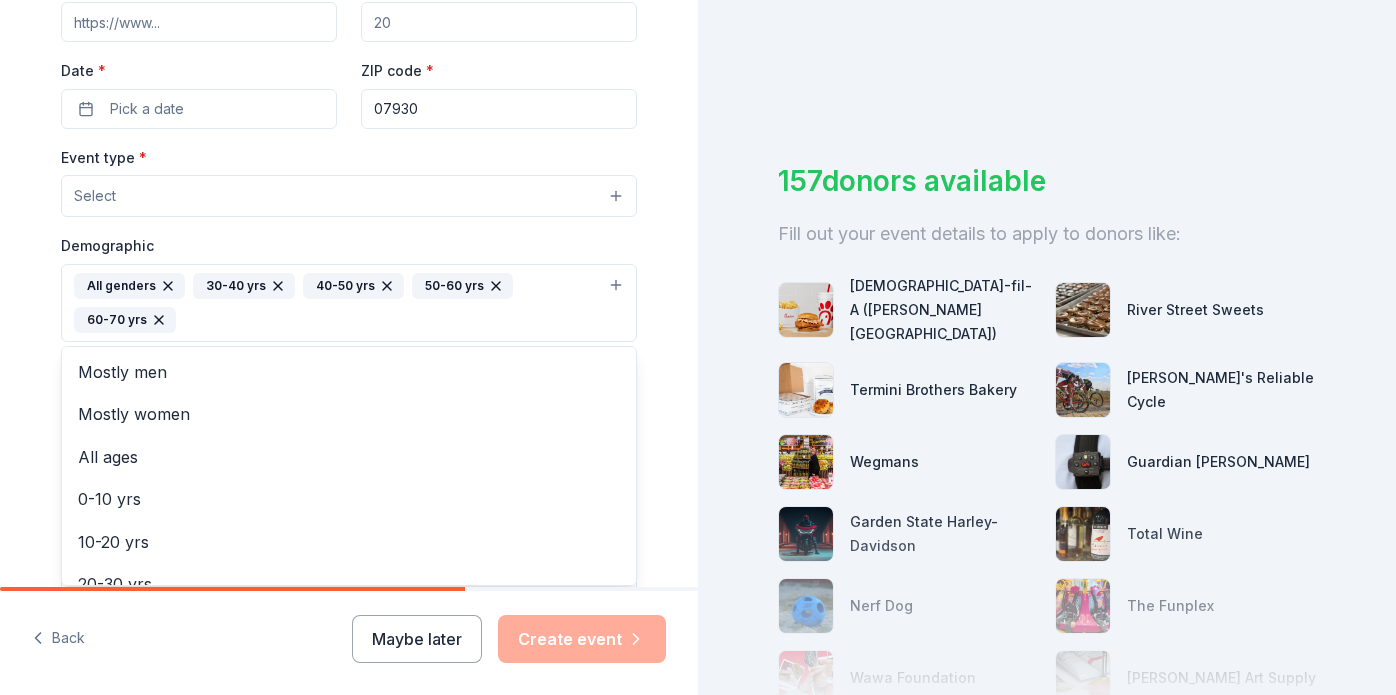 click on "Select" at bounding box center (349, 196) 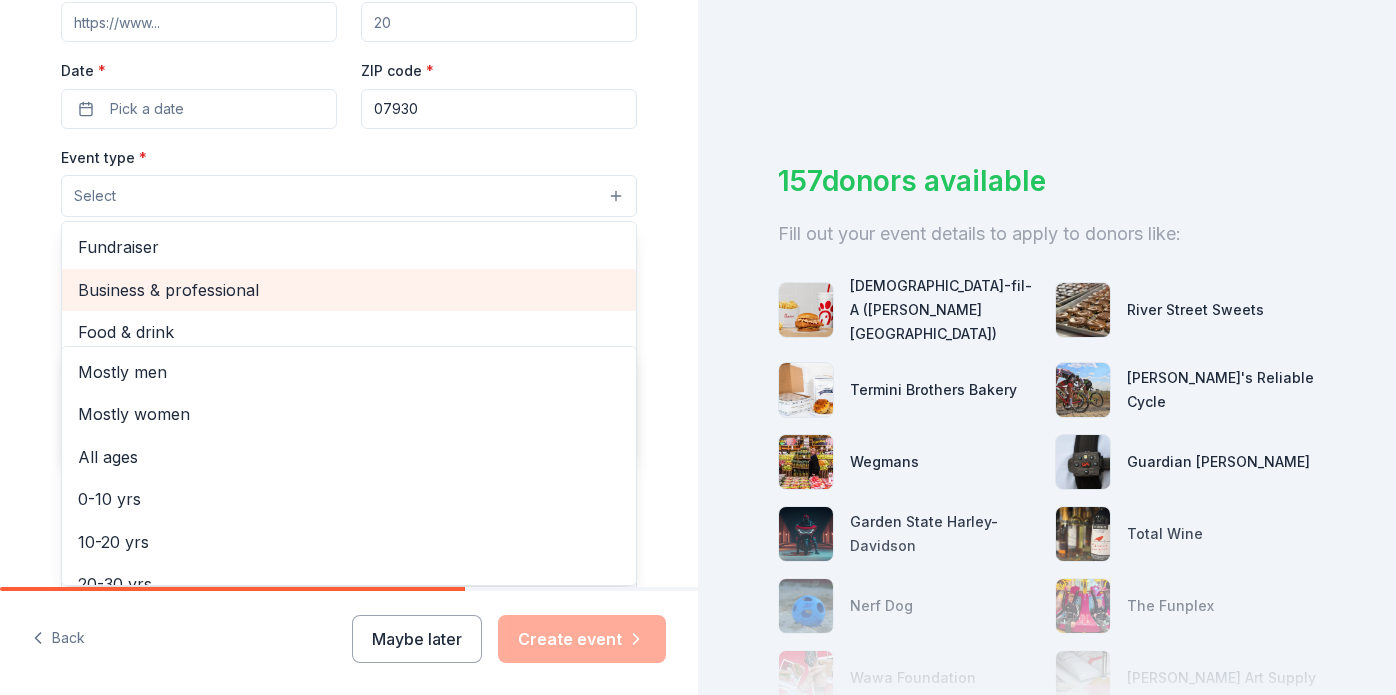 click on "Tell us about your event. We'll find in-kind donations you can apply for. Event name * 0 /100 Event website Attendance * Date * Pick a date ZIP code * 07930 Event type * Select Fundraiser Business & professional Food & drink Health & wellness Hobbies Music Performing & visual arts Demographic All genders 30-40 yrs 40-50 yrs 50-60 yrs 60-70 yrs Mostly men Mostly women All ages 0-10 yrs 10-20 yrs 20-30 yrs 70-80 yrs 80+ yrs We use this information to help brands find events with their target demographic to sponsor their products. Mailing address Apt/unit Description What are you looking for? * Auction & raffle Meals Snacks Desserts Alcohol Beverages Send me reminders Email me reminders of donor application deadlines Recurring event" at bounding box center (349, 257) 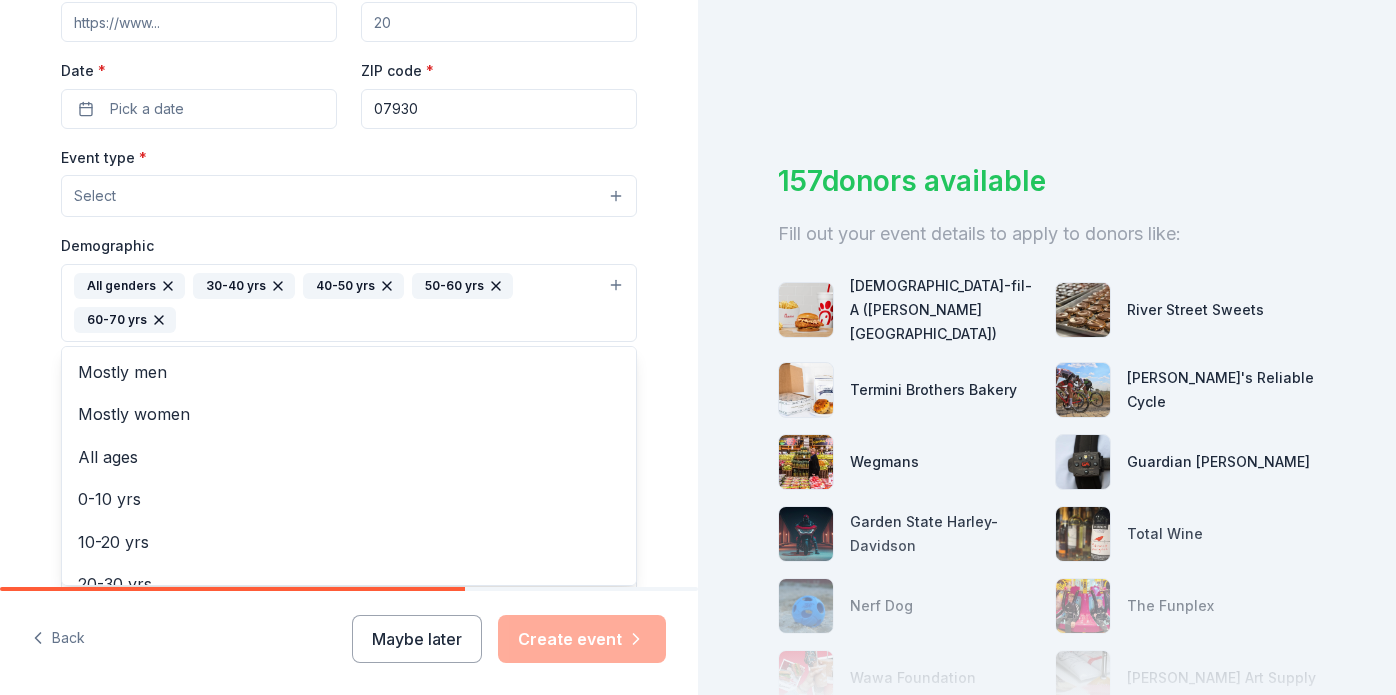 click on "Tell us about your event. We'll find in-kind donations you can apply for. Event name * 0 /100 Event website Attendance * Date * Pick a date ZIP code * 07930 Event type * Select Demographic All genders 30-40 yrs 40-50 yrs 50-60 yrs 60-70 yrs Mostly men Mostly women All ages 0-10 yrs 10-20 yrs 20-30 yrs 70-80 yrs 80+ yrs We use this information to help brands find events with their target demographic to sponsor their products. Mailing address Apt/unit Description What are you looking for? * Auction & raffle Meals Snacks Desserts Alcohol Beverages Send me reminders Email me reminders of donor application deadlines Recurring event" at bounding box center [349, 257] 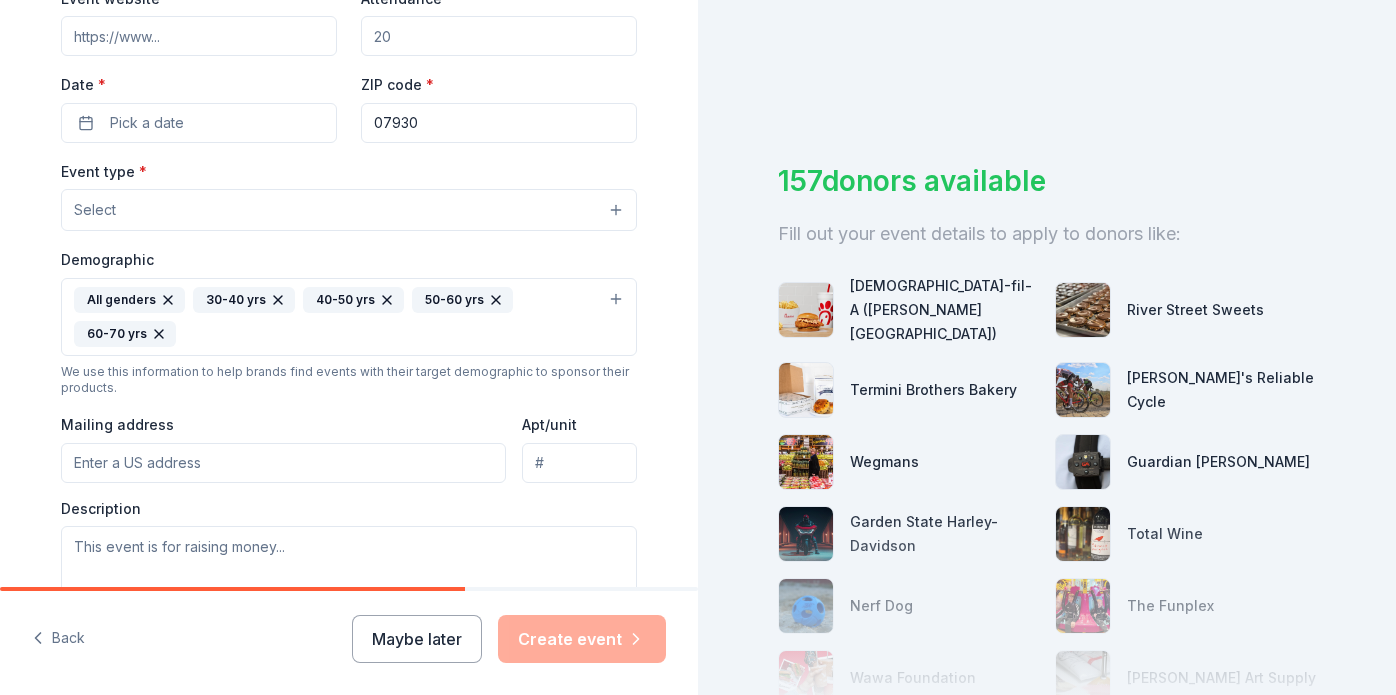 scroll, scrollTop: 409, scrollLeft: 0, axis: vertical 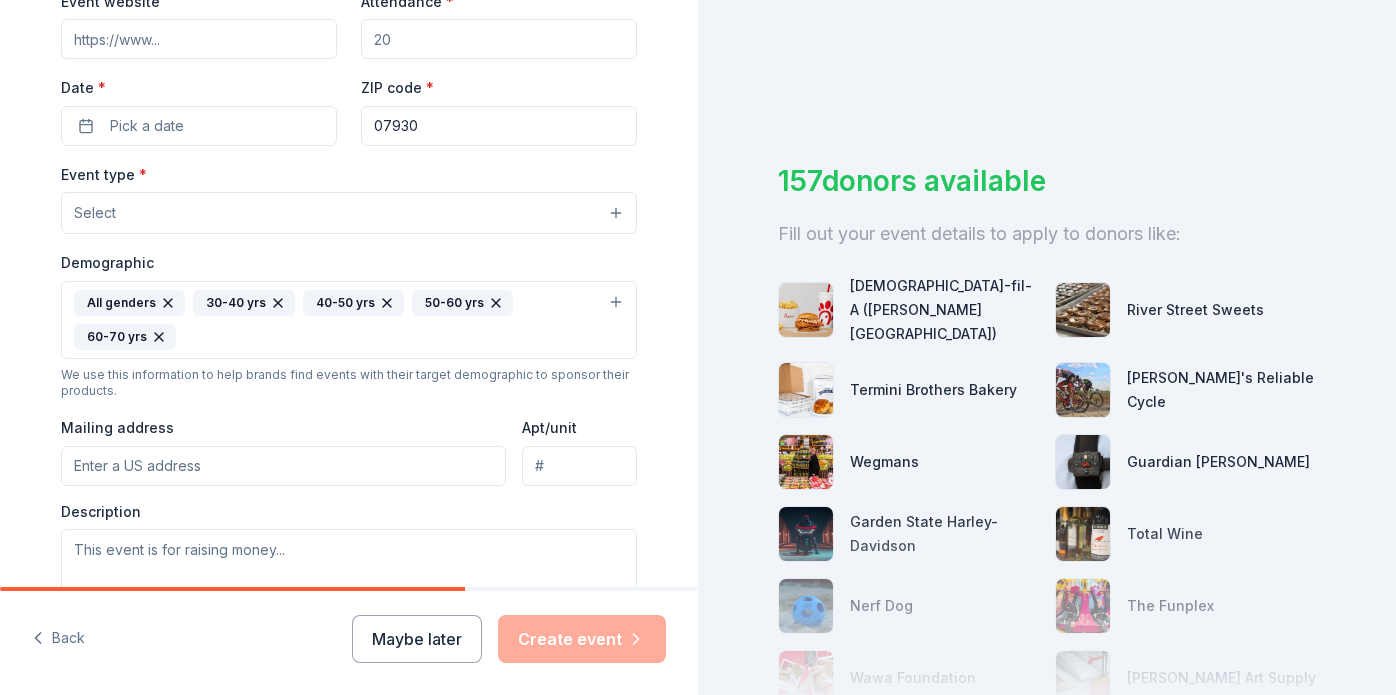click on "Select" at bounding box center (349, 213) 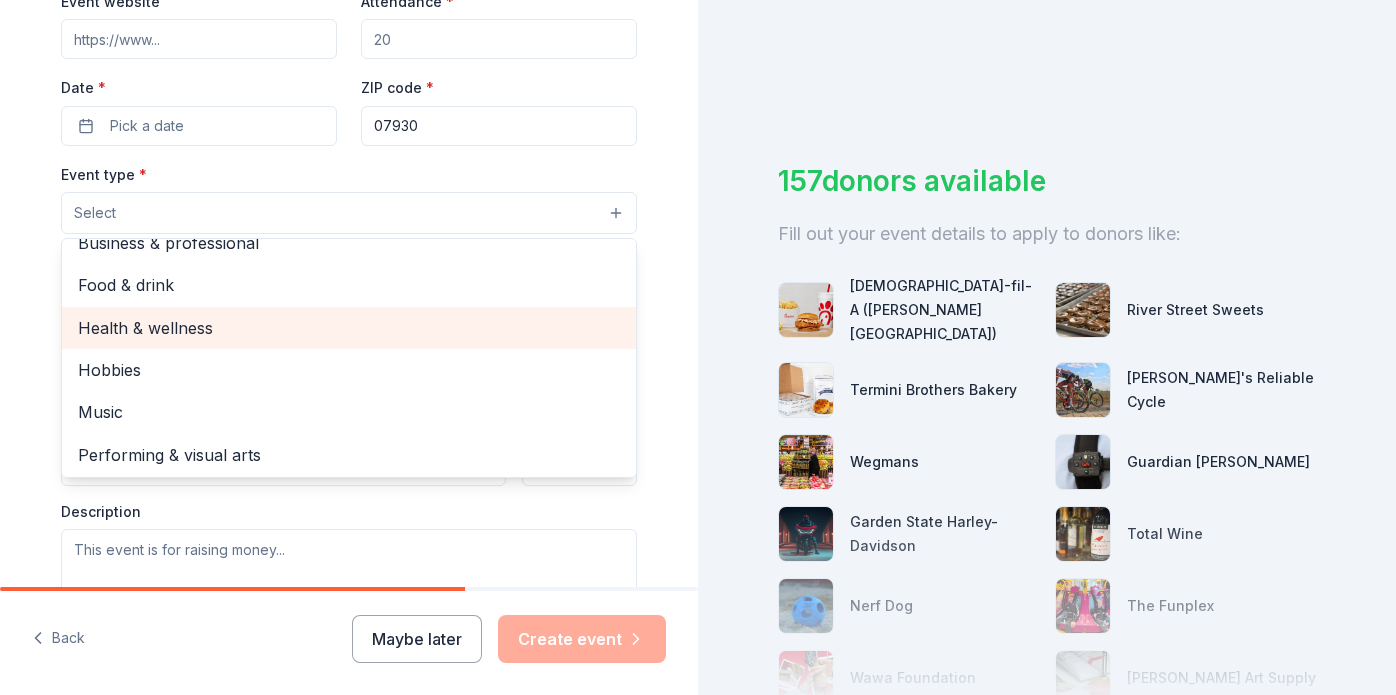 scroll, scrollTop: 0, scrollLeft: 0, axis: both 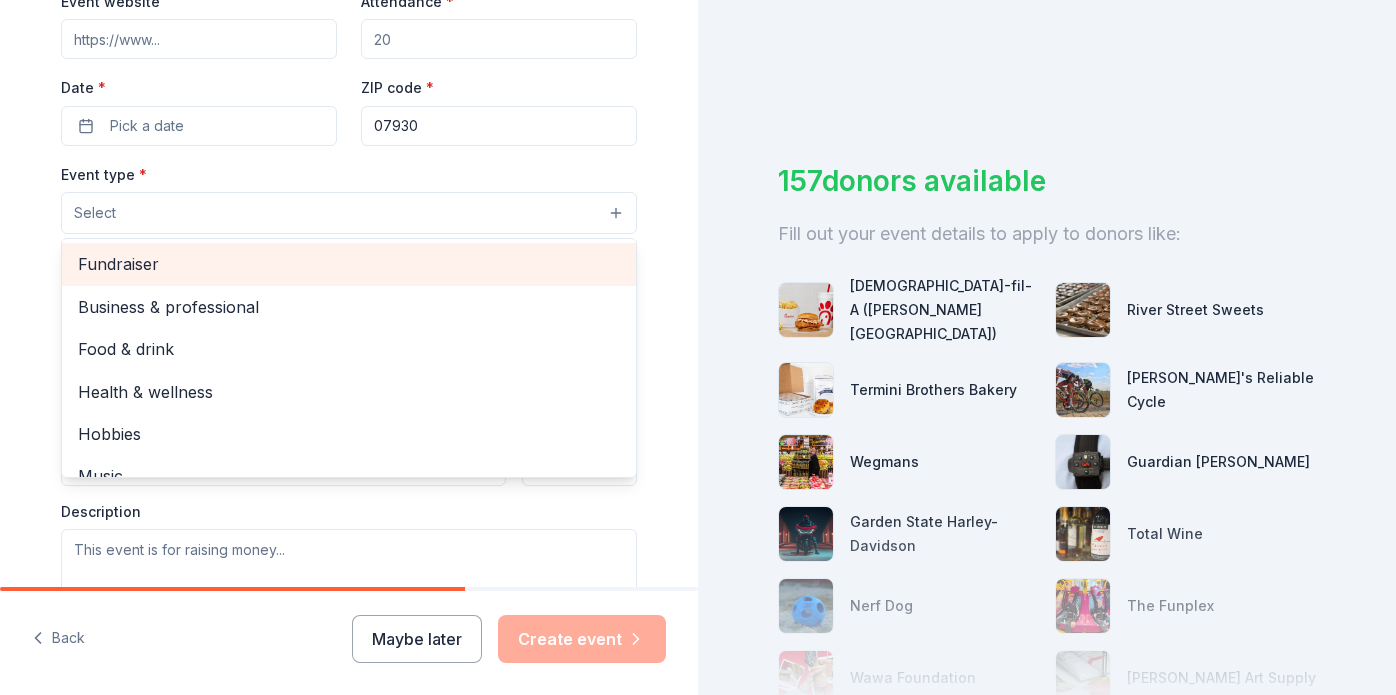 click on "Fundraiser" at bounding box center [349, 264] 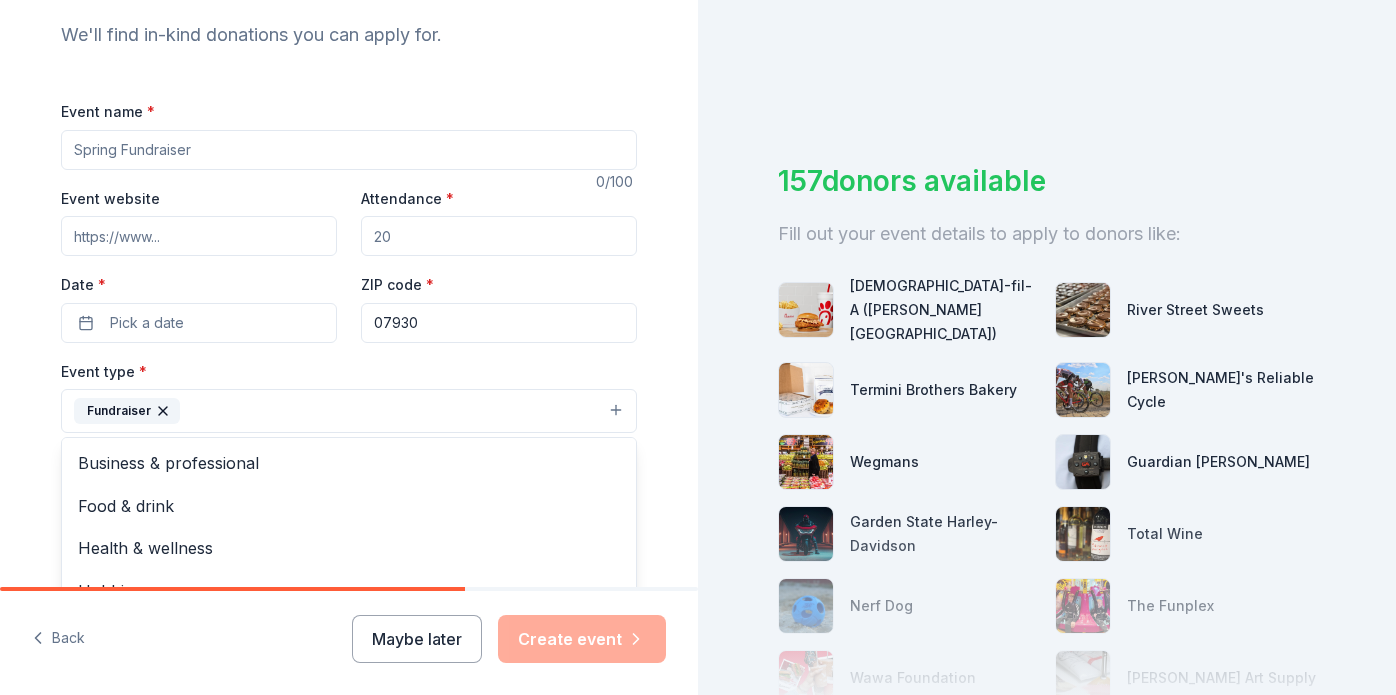 scroll, scrollTop: 210, scrollLeft: 0, axis: vertical 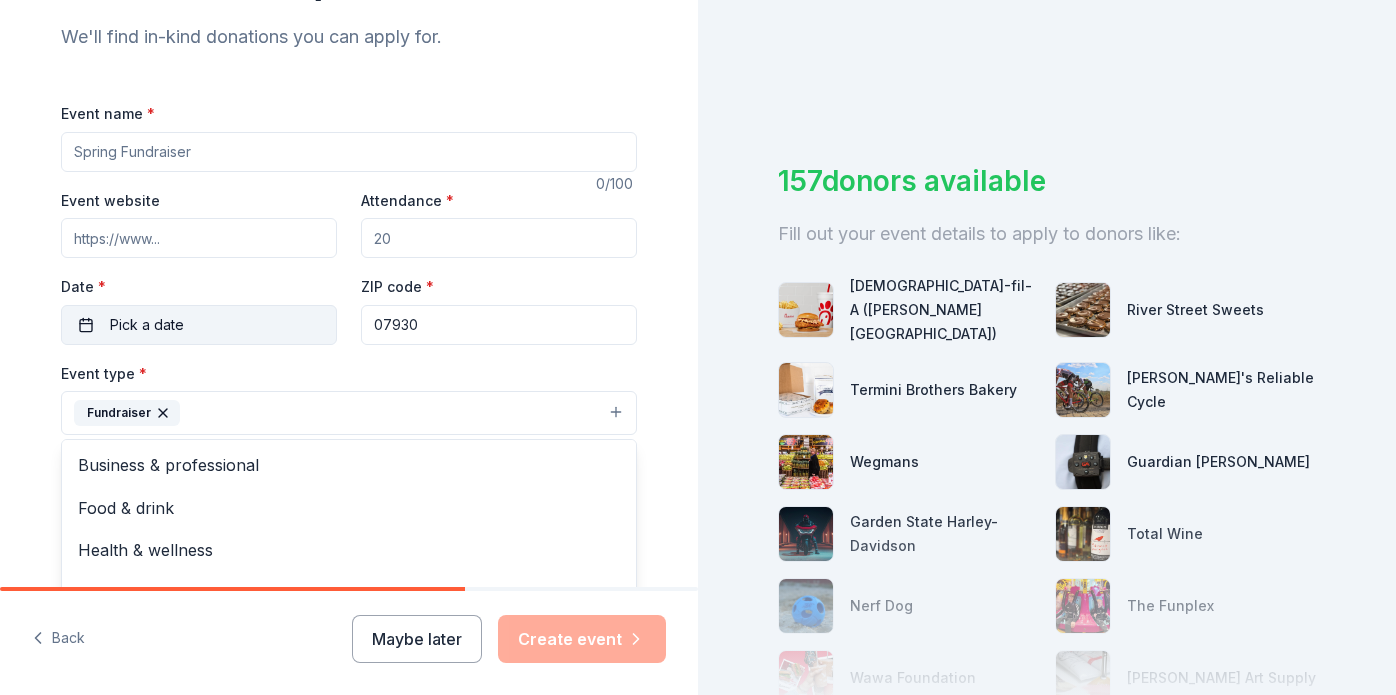 click on "Pick a date" at bounding box center [199, 325] 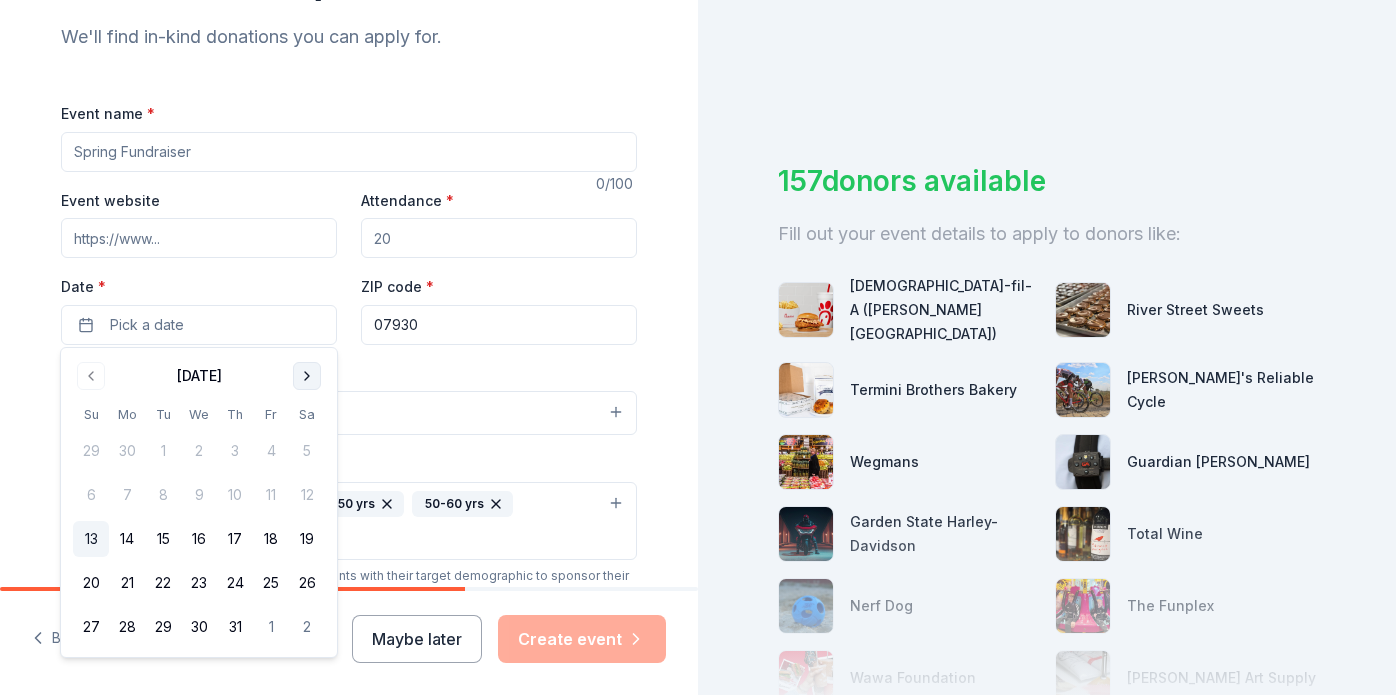 click at bounding box center (307, 376) 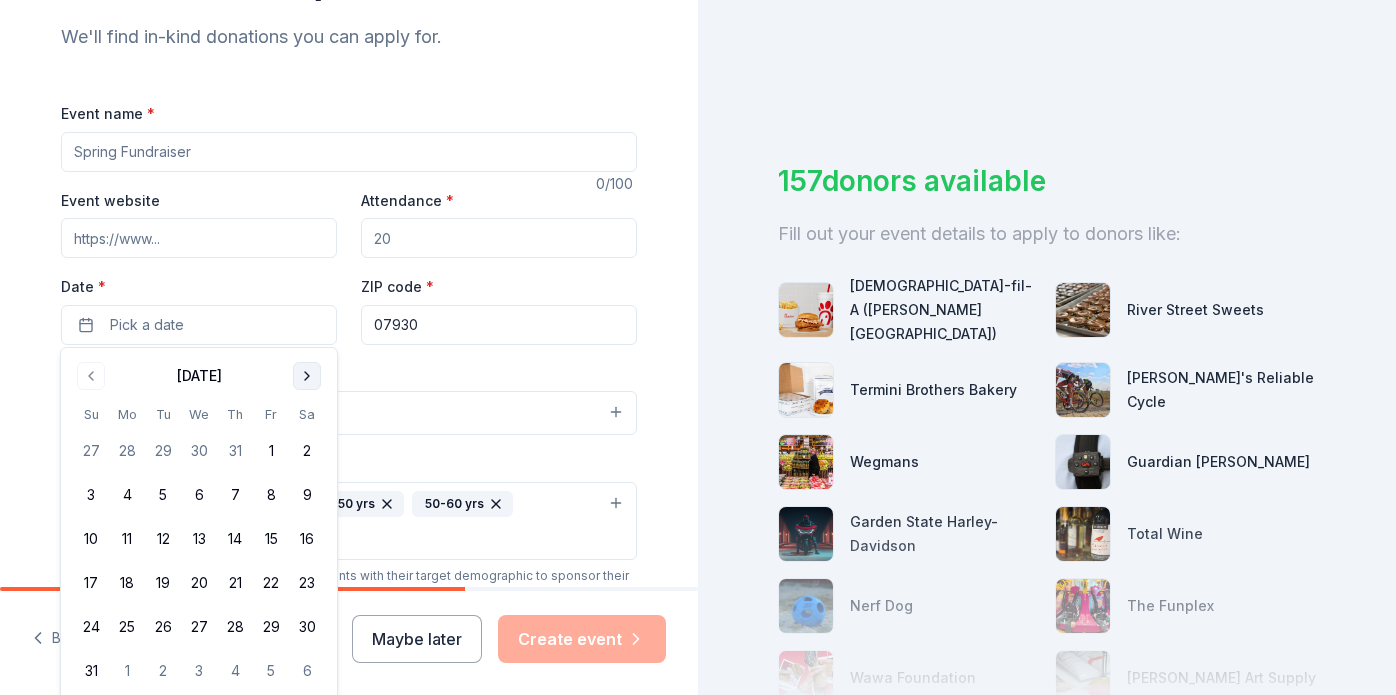 click at bounding box center [307, 376] 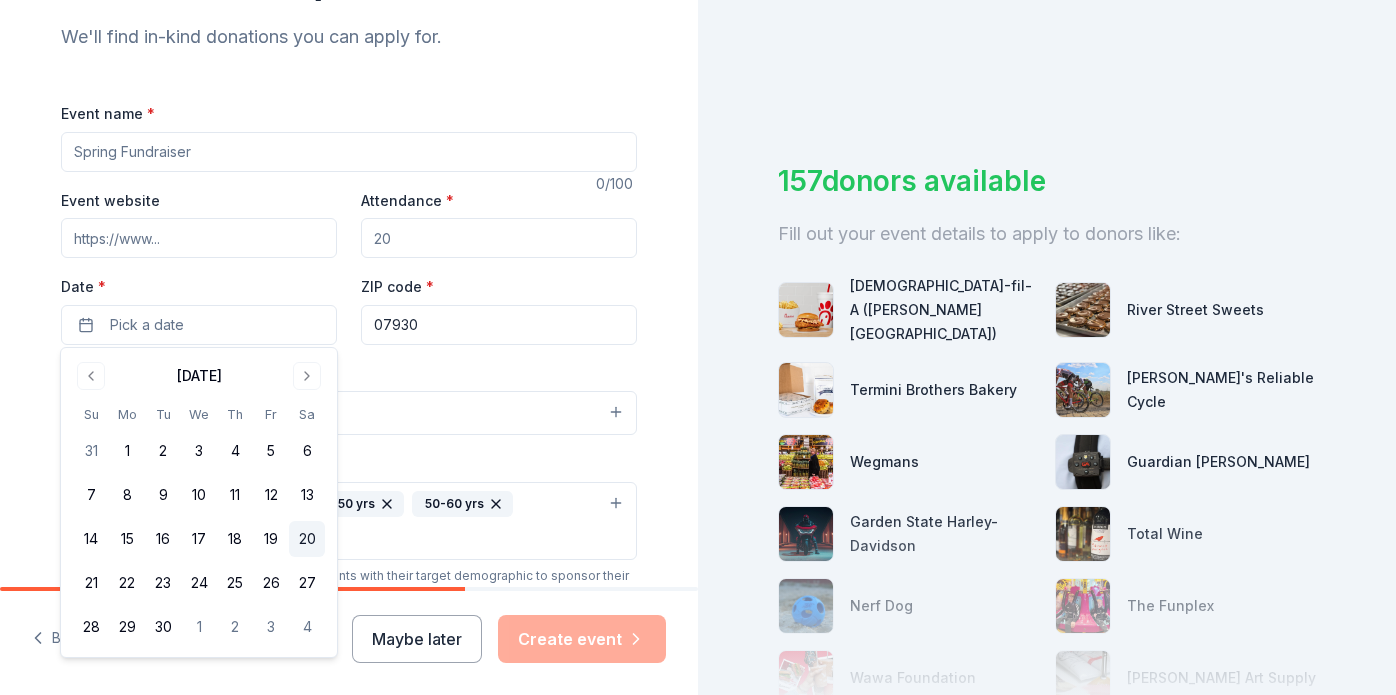 click on "20" at bounding box center (307, 539) 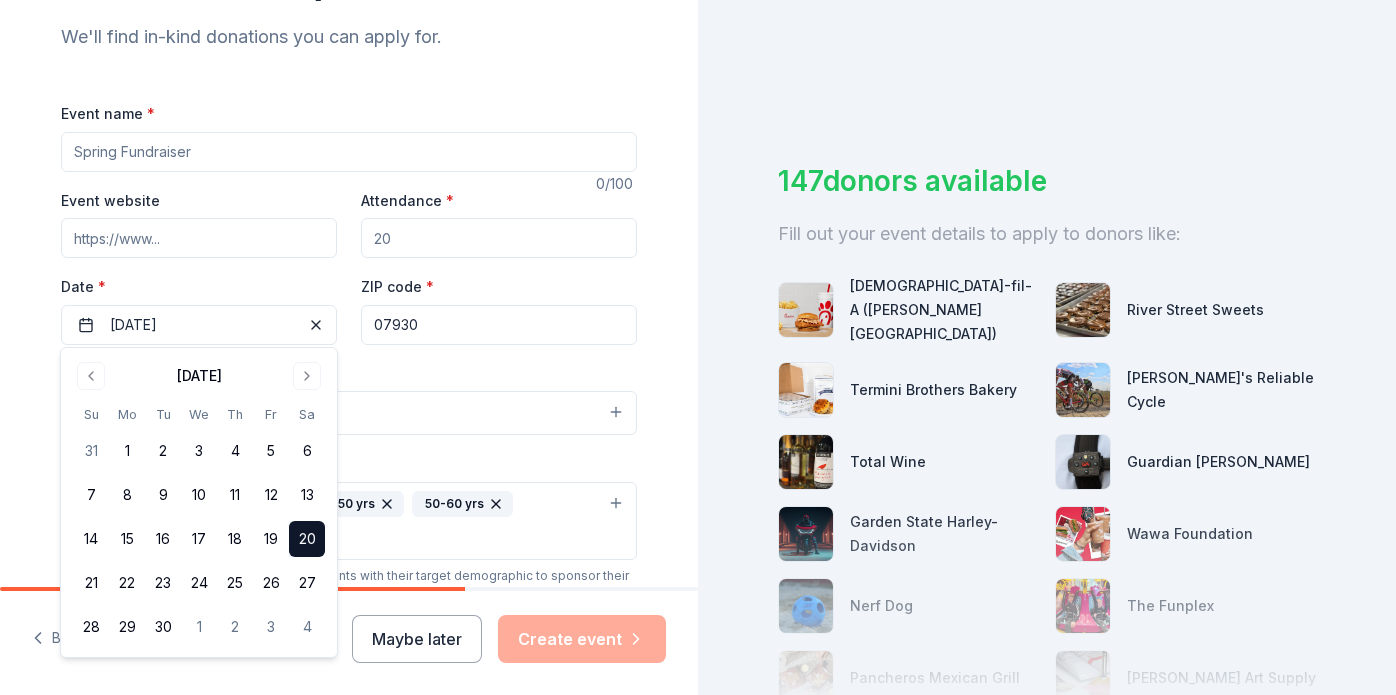 click on "Event website" at bounding box center [199, 238] 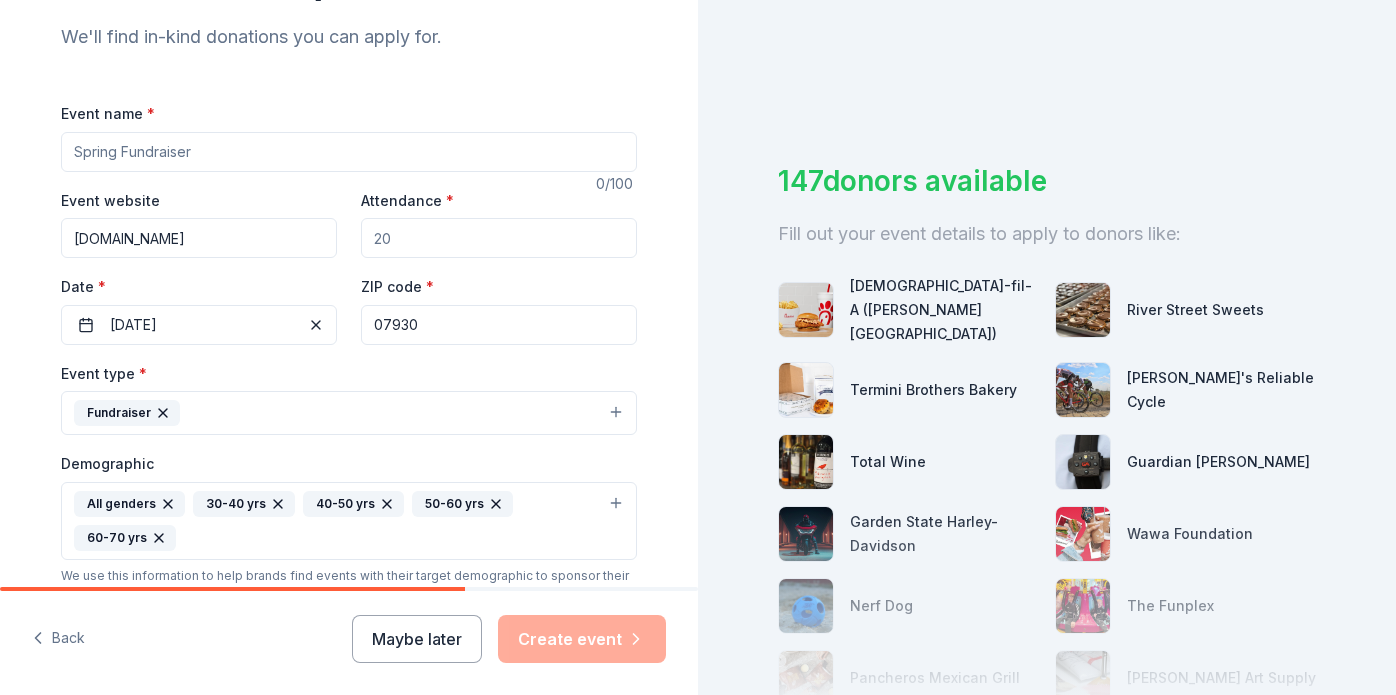 type on "oneyardatatime.org" 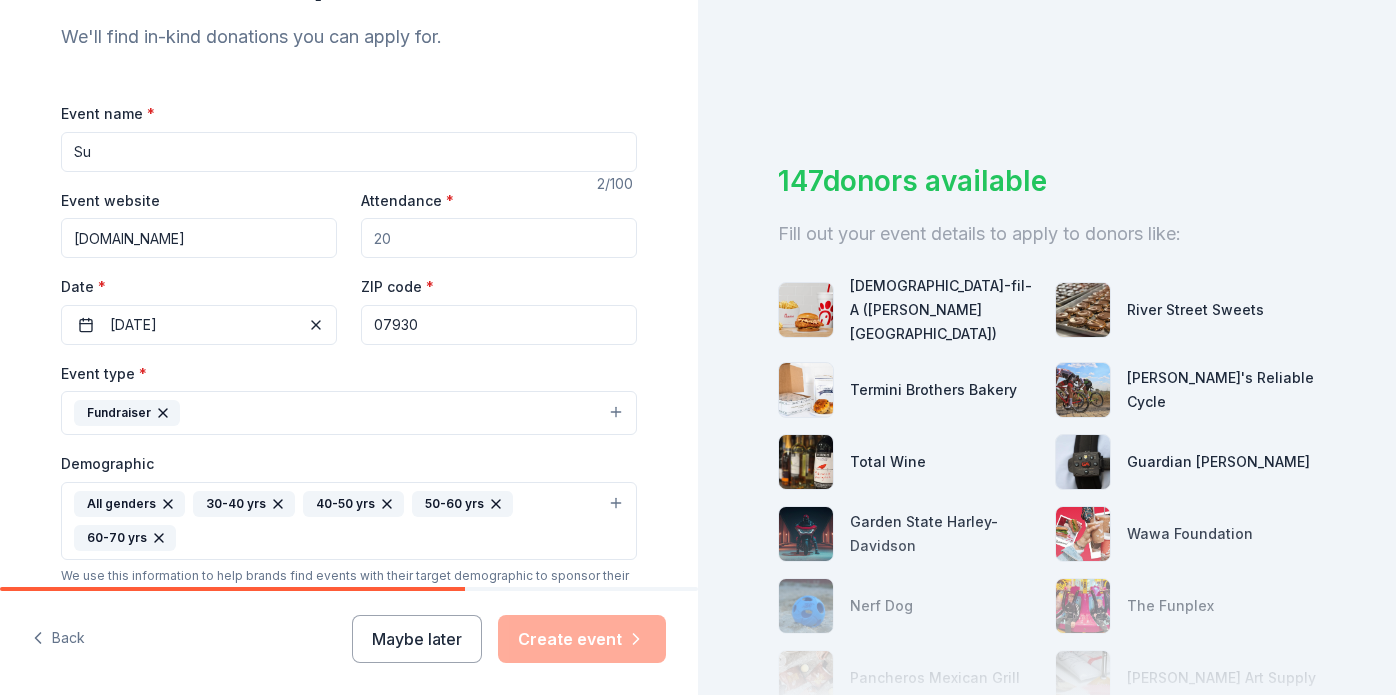 type on "S" 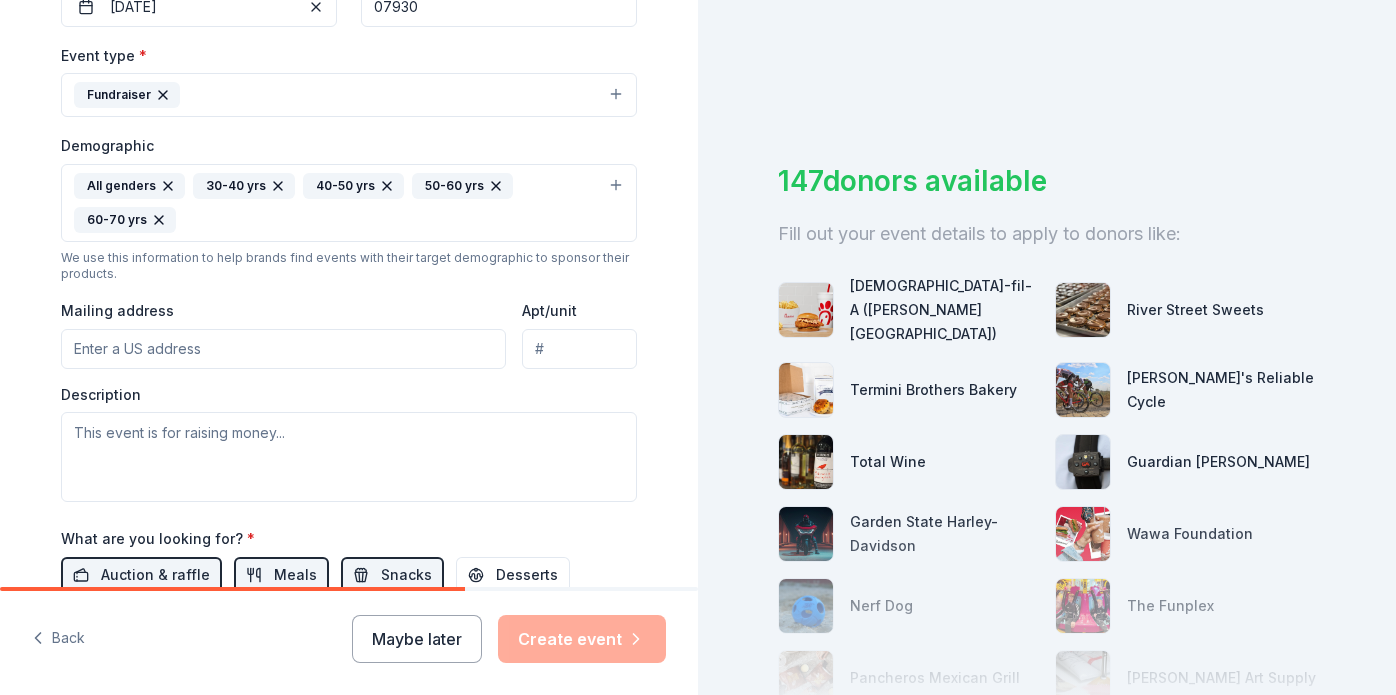 scroll, scrollTop: 549, scrollLeft: 0, axis: vertical 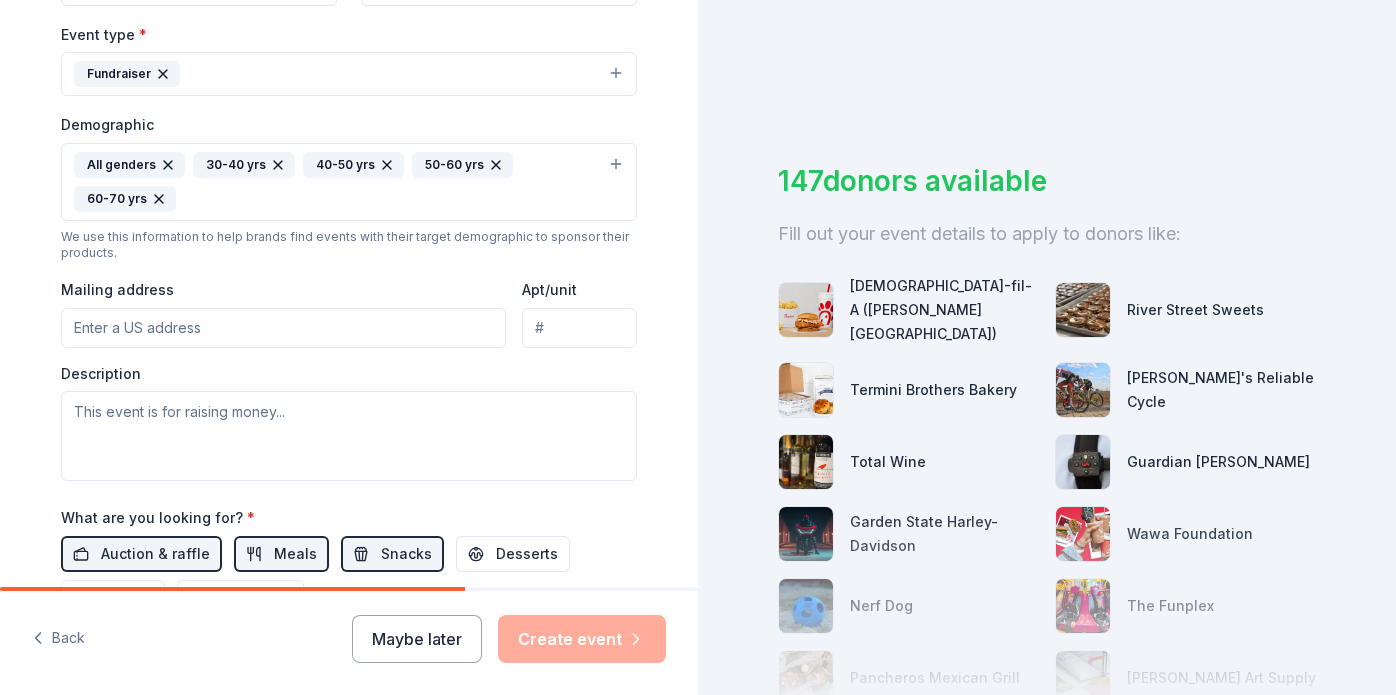 type on "Fundraiser" 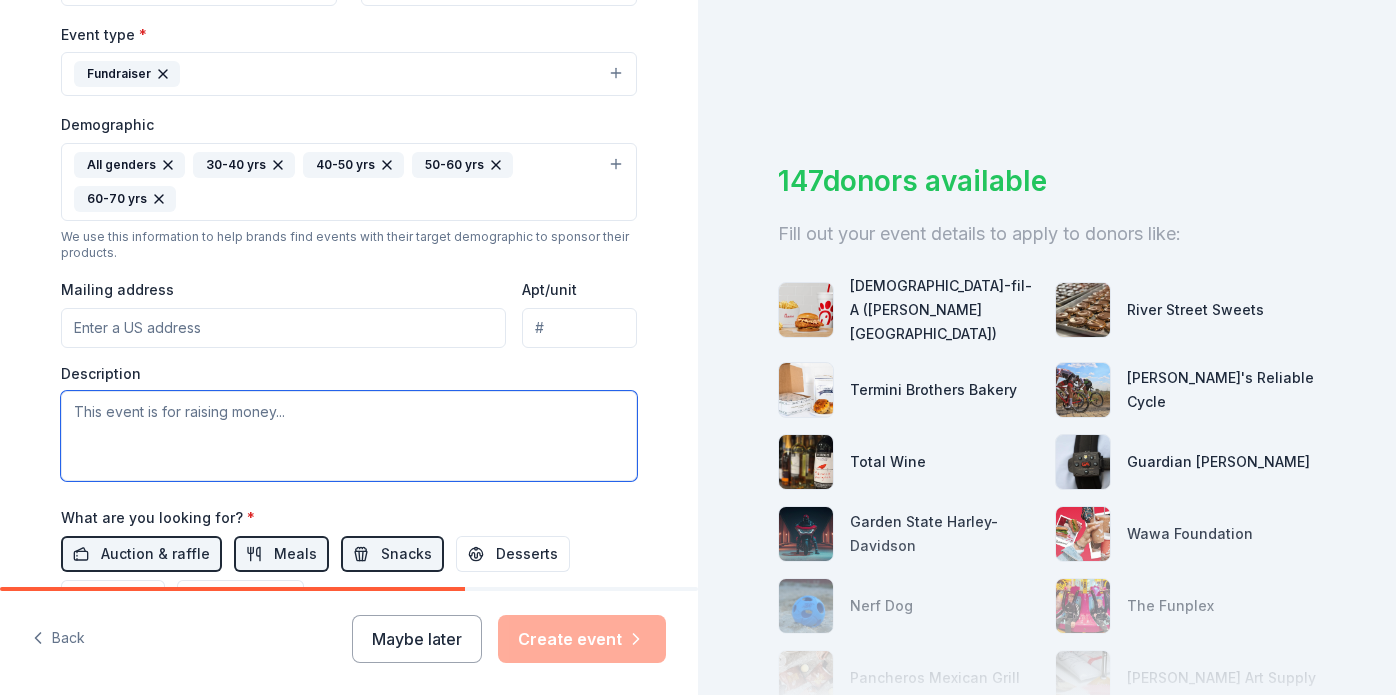 click at bounding box center (349, 436) 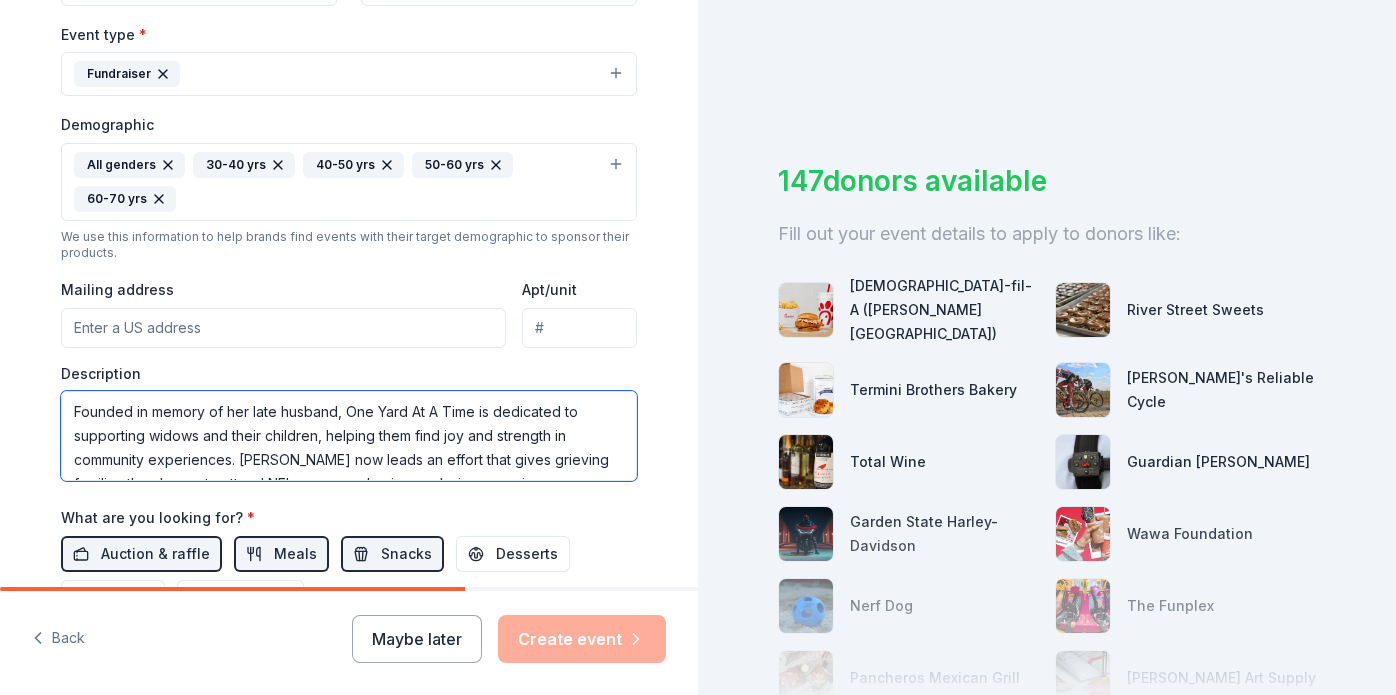 scroll, scrollTop: 137, scrollLeft: 0, axis: vertical 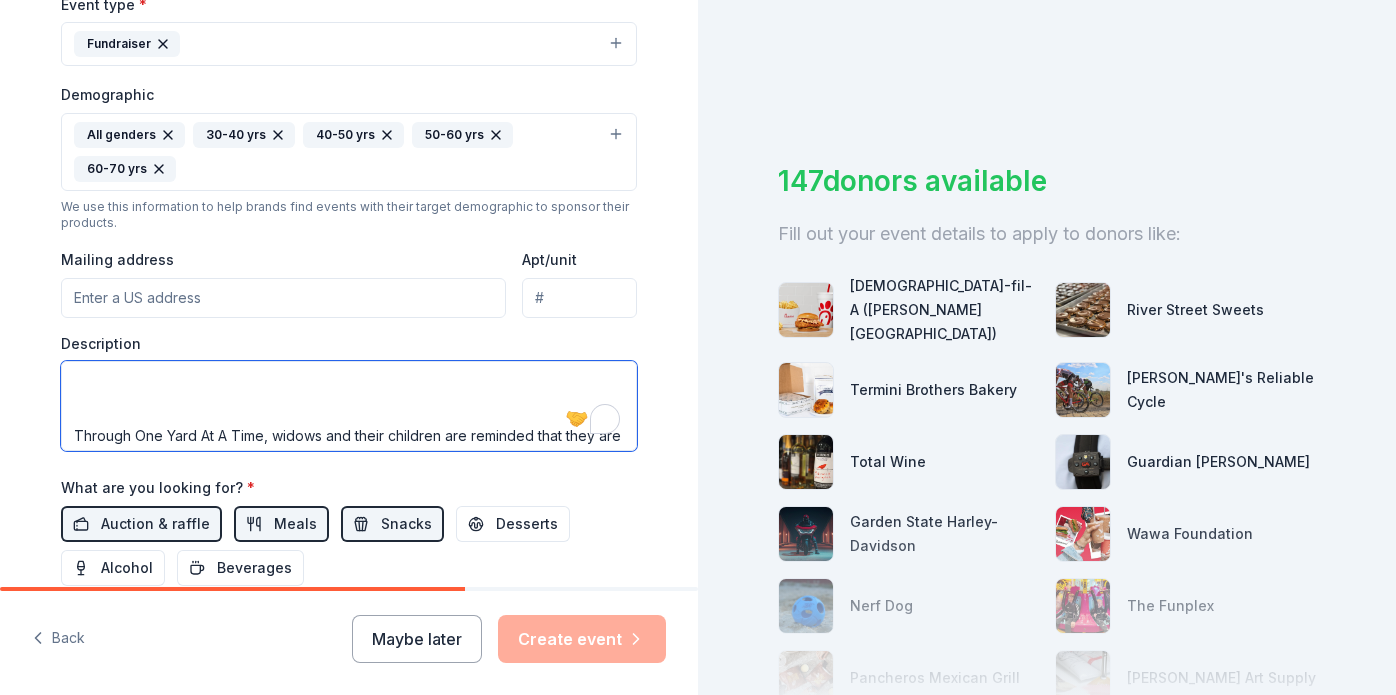click on "Founded in memory of her late husband, One Yard At A Time is dedicated to supporting widows and their children, helping them find joy and strength in community experiences. Courtney now leads an effort that gives grieving families the chance to attend NFL games and enjoy exclusive experiences, ensuring they have a “team” to lean on during their most difficult moments. The organization’s mission is rooted in the belief that no one should face their grief in isolation.
Through One Yard At A Time, widows and their children are reminded that they are not alone. The organization offers more than just football tickets—it offers a lifeline, a sense of belonging, and a shared experience that helps these families feel seen, supported and that they are not alone." at bounding box center [349, 406] 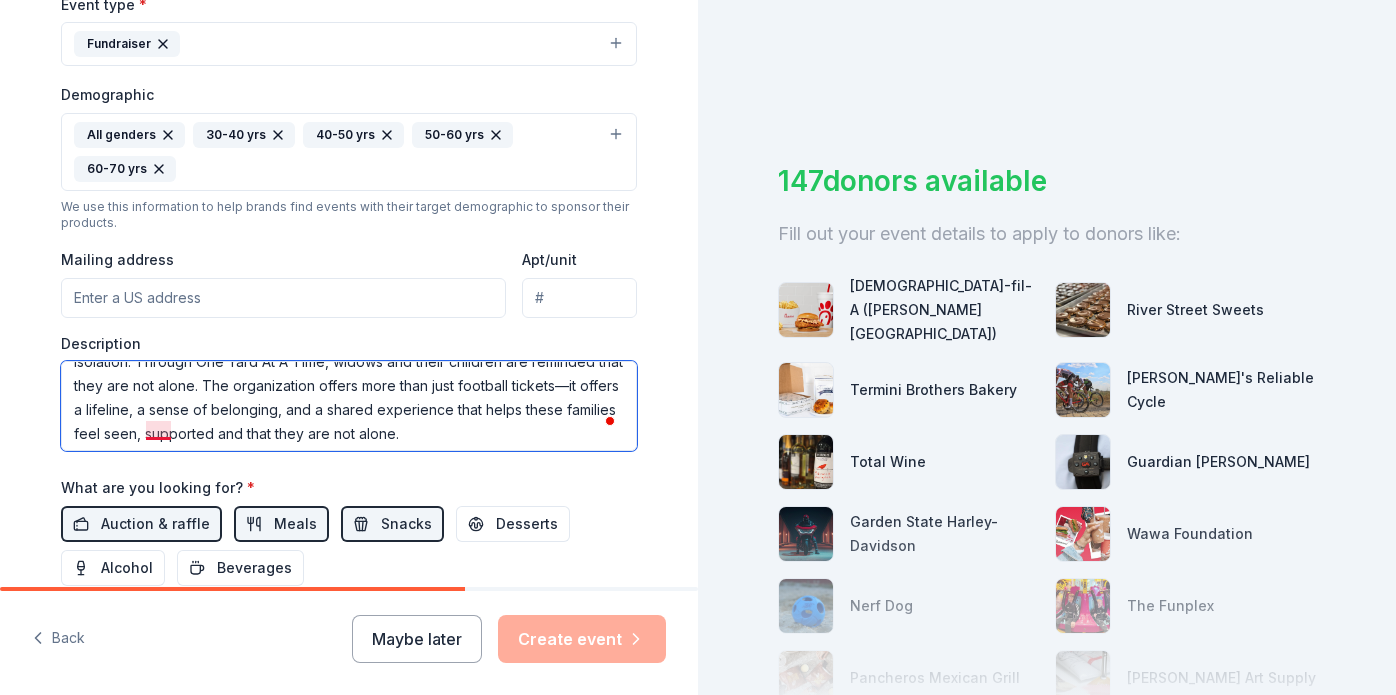 click on "Founded in memory of her late husband, One Yard At A Time is dedicated to supporting widows and their children, helping them find joy and strength in community experiences. Courtney now leads an effort that gives grieving families the chance to attend NFL games and enjoy exclusive experiences, ensuring they have a “team” to lean on during their most difficult moments. The organization’s mission is rooted in the belief that no one should face their grief in isolation. Through One Yard At A Time, widows and their children are reminded that they are not alone. The organization offers more than just football tickets—it offers a lifeline, a sense of belonging, and a shared experience that helps these families feel seen, supported and that they are not alone." at bounding box center [349, 406] 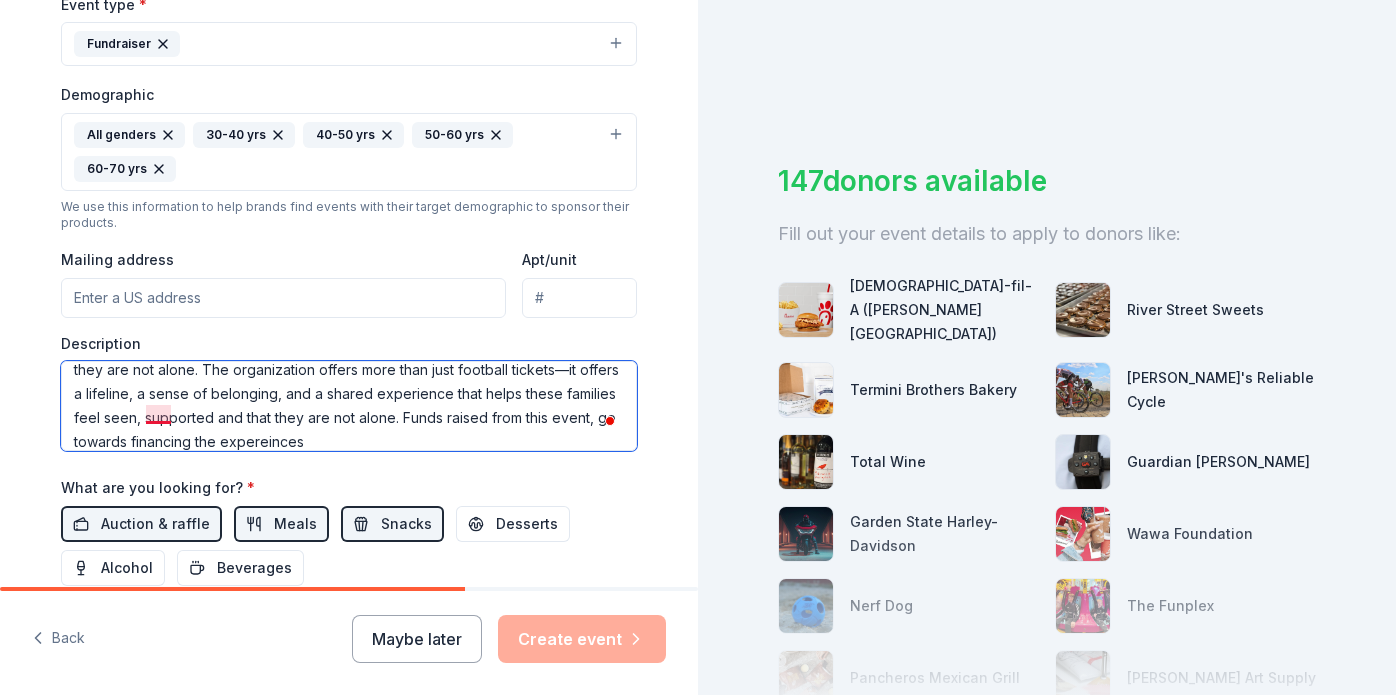 click on "Founded in memory of her late husband, One Yard At A Time is dedicated to supporting widows and their children, helping them find joy and strength in community experiences. Courtney now leads an effort that gives grieving families the chance to attend NFL games and enjoy exclusive experiences, ensuring they have a “team” to lean on during their most difficult moments. The organization’s mission is rooted in the belief that no one should face their grief in isolation. Through One Yard At A Time, widows and their children are reminded that they are not alone. The organization offers more than just football tickets—it offers a lifeline, a sense of belonging, and a shared experience that helps these families feel seen, supported and that they are not alone. Funds raised from this event, go towards financing the expereinces" at bounding box center [349, 406] 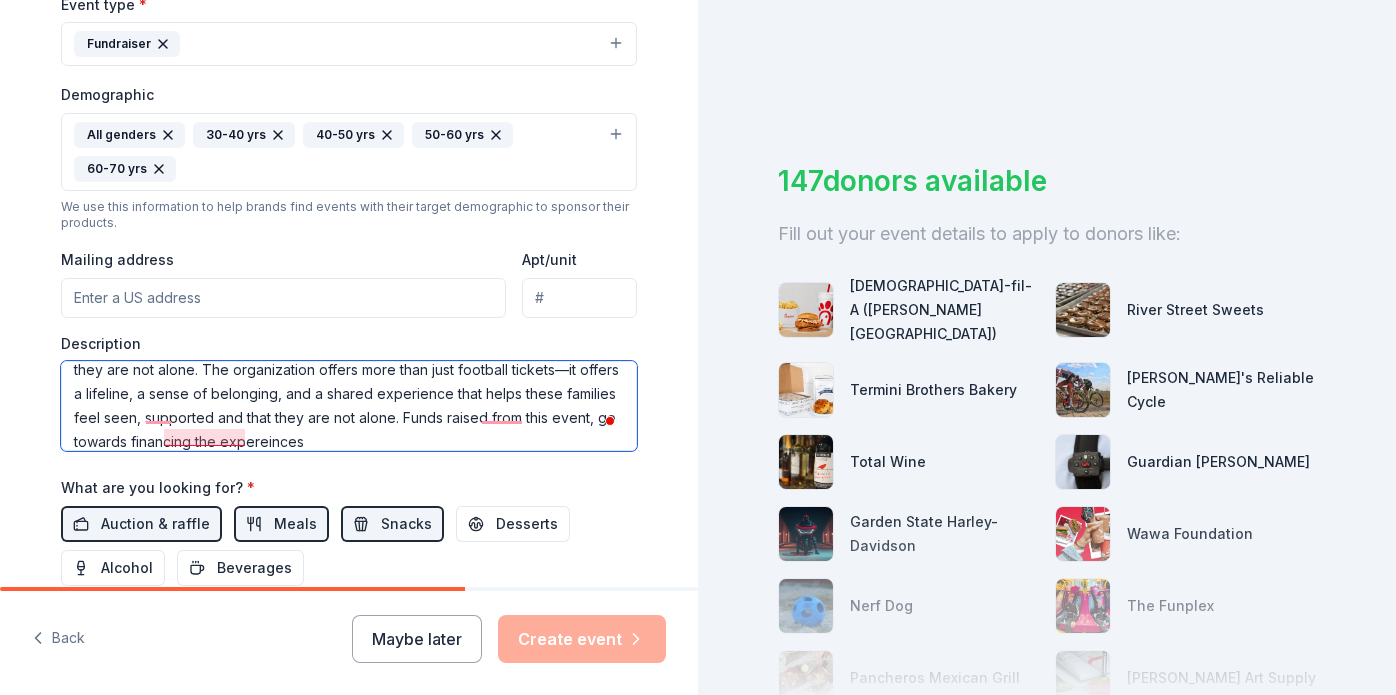click on "Founded in memory of her late husband, One Yard At A Time is dedicated to supporting widows and their children, helping them find joy and strength in community experiences. Courtney now leads an effort that gives grieving families the chance to attend NFL games and enjoy exclusive experiences, ensuring they have a “team” to lean on during their most difficult moments. The organization’s mission is rooted in the belief that no one should face their grief in isolation. Through One Yard At A Time, widows and their children are reminded that they are not alone. The organization offers more than just football tickets—it offers a lifeline, a sense of belonging, and a shared experience that helps these families feel seen, supported and that they are not alone. Funds raised from this event, go towards financing the expereinces" at bounding box center (349, 406) 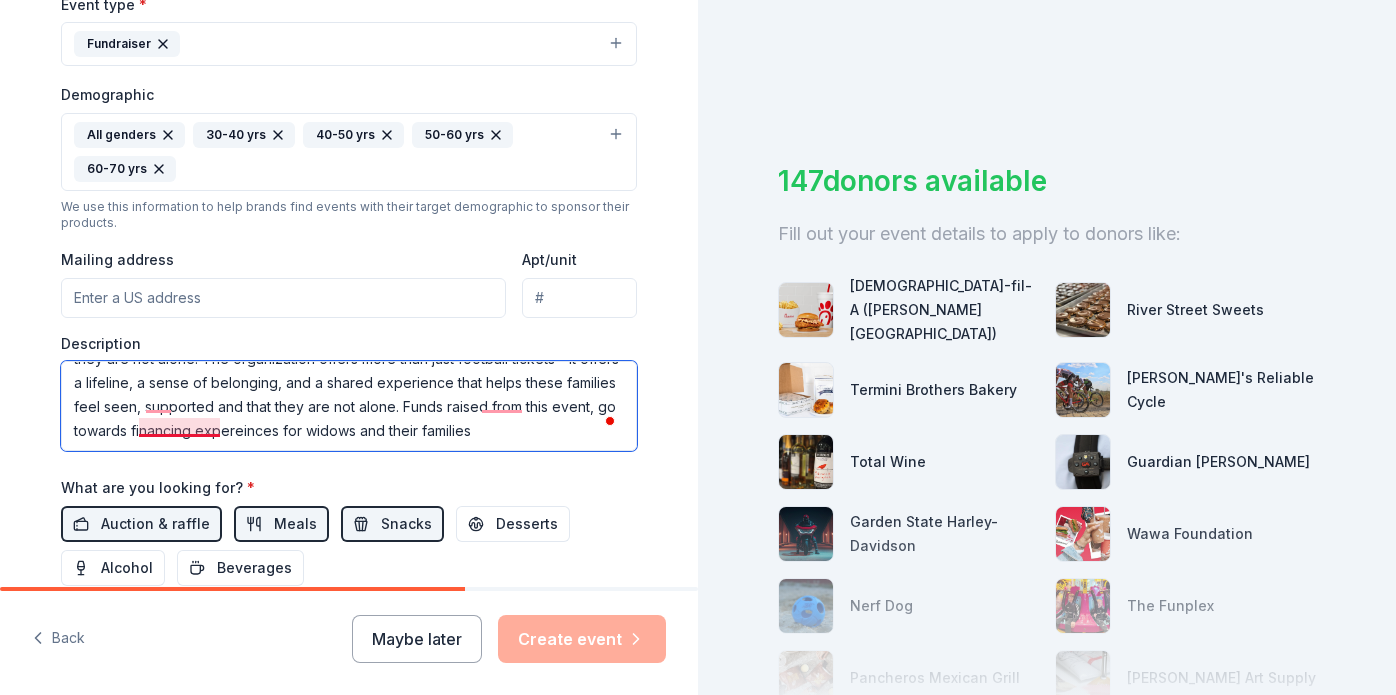 click on "Founded in memory of her late husband, One Yard At A Time is dedicated to supporting widows and their children, helping them find joy and strength in community experiences. Courtney now leads an effort that gives grieving families the chance to attend NFL games and enjoy exclusive experiences, ensuring they have a “team” to lean on during their most difficult moments. The organization’s mission is rooted in the belief that no one should face their grief in isolation. Through One Yard At A Time, widows and their children are reminded that they are not alone. The organization offers more than just football tickets—it offers a lifeline, a sense of belonging, and a shared experience that helps these families feel seen, supported and that they are not alone. Funds raised from this event, go towards financing expereinces for widows and their families" at bounding box center [349, 406] 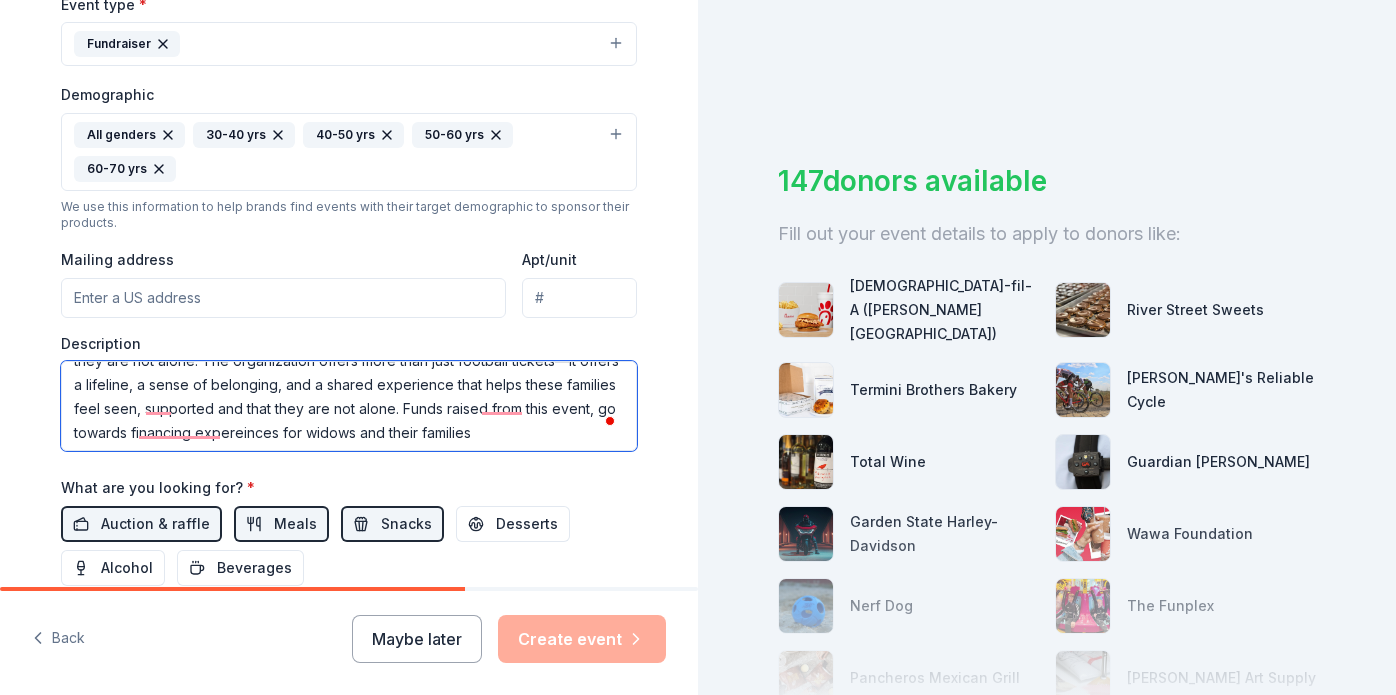 drag, startPoint x: 438, startPoint y: 428, endPoint x: 330, endPoint y: 408, distance: 109.83624 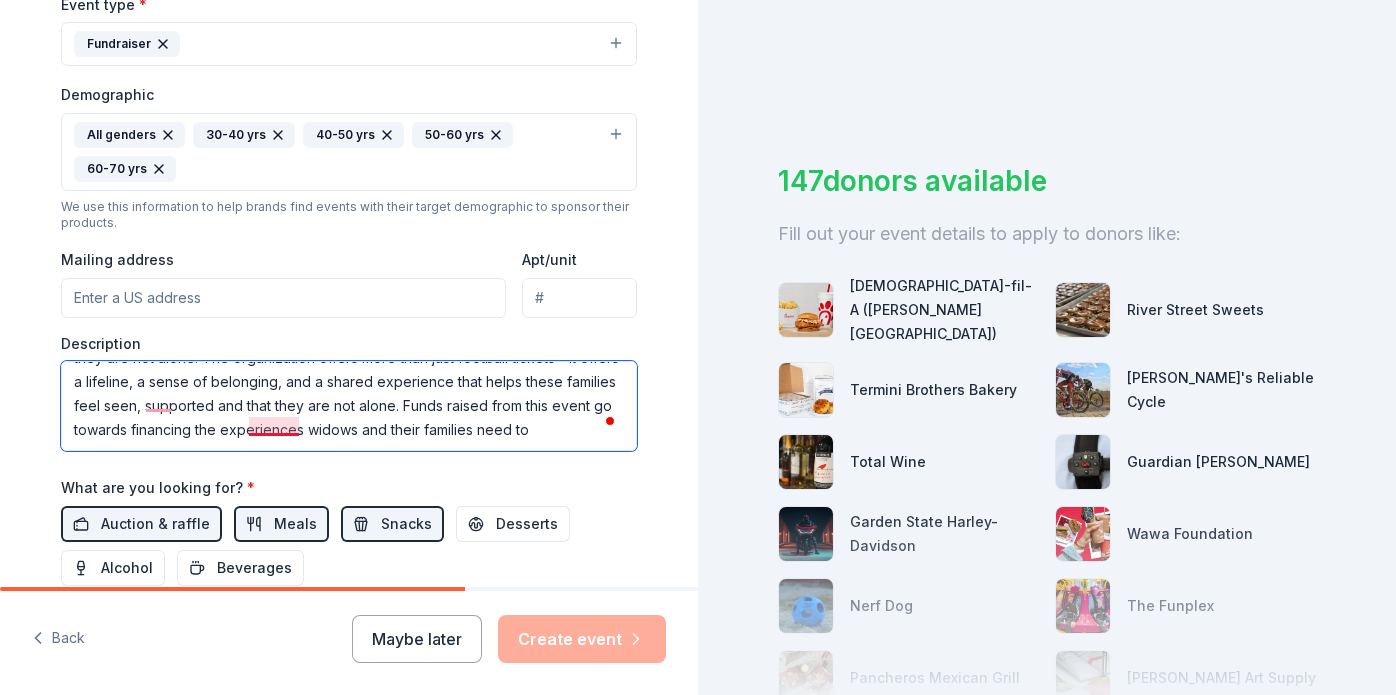 click on "Founded in memory of her late husband, One Yard At A Time is dedicated to supporting widows and their children, helping them find joy and strength in community experiences. Courtney now leads an effort that gives grieving families the chance to attend NFL games and enjoy exclusive experiences, ensuring they have a “team” to lean on during their most difficult moments. The organization’s mission is rooted in the belief that no one should face their grief in isolation. Through One Yard At A Time, widows and their children are reminded that they are not alone. The organization offers more than just football tickets—it offers a lifeline, a sense of belonging, and a shared experience that helps these families feel seen, supported and that they are not alone. Funds raised from this event go towards financing the experiences widows and their families need to" at bounding box center [349, 406] 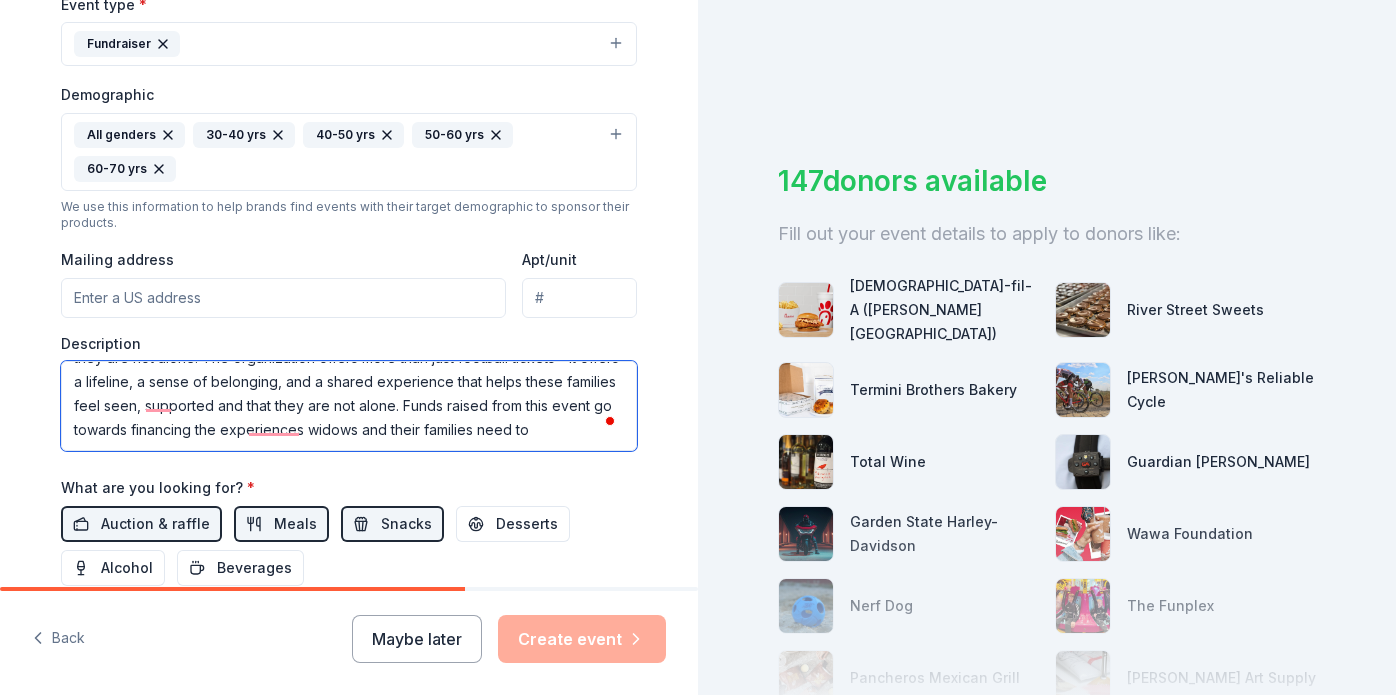click on "Founded in memory of her late husband, One Yard At A Time is dedicated to supporting widows and their children, helping them find joy and strength in community experiences. Courtney now leads an effort that gives grieving families the chance to attend NFL games and enjoy exclusive experiences, ensuring they have a “team” to lean on during their most difficult moments. The organization’s mission is rooted in the belief that no one should face their grief in isolation. Through One Yard At A Time, widows and their children are reminded that they are not alone. The organization offers more than just football tickets—it offers a lifeline, a sense of belonging, and a shared experience that helps these families feel seen, supported and that they are not alone. Funds raised from this event go towards financing the experiences widows and their families need to" at bounding box center (349, 406) 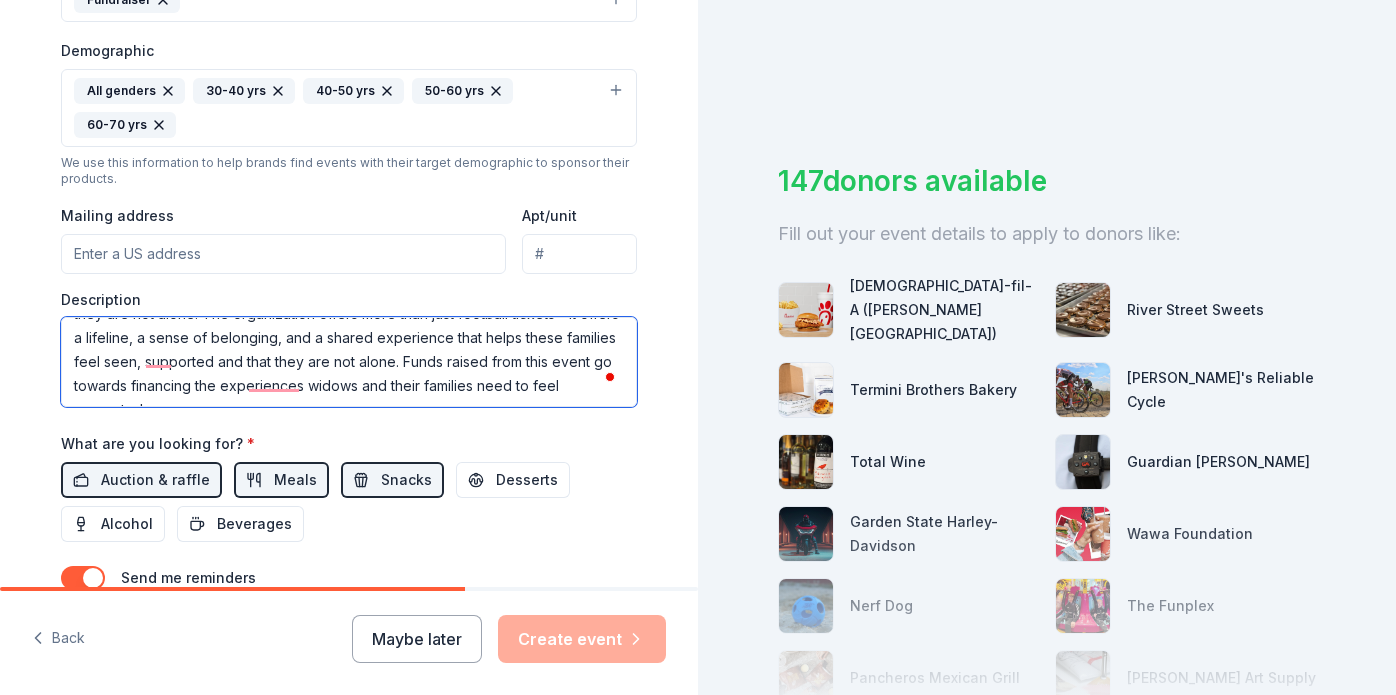 type on "Founded in memory of her late husband, One Yard At A Time is dedicated to supporting widows and their children, helping them find joy and strength in community experiences. [PERSON_NAME] now leads an effort that gives grieving families the chance to attend NFL games and enjoy exclusive experiences, ensuring they have a “team” to lean on during their most difficult moments. The organization’s mission is rooted in the belief that no one should face their grief in isolation. Through One Yard At A Time, widows and their children are reminded that they are not alone. The organization offers more than just football tickets—it offers a lifeline, a sense of belonging, and a shared experience that helps these families feel seen, supported and that they are not alone. Funds raised from this event go towards financing the experiences widows and their families need to feel supported." 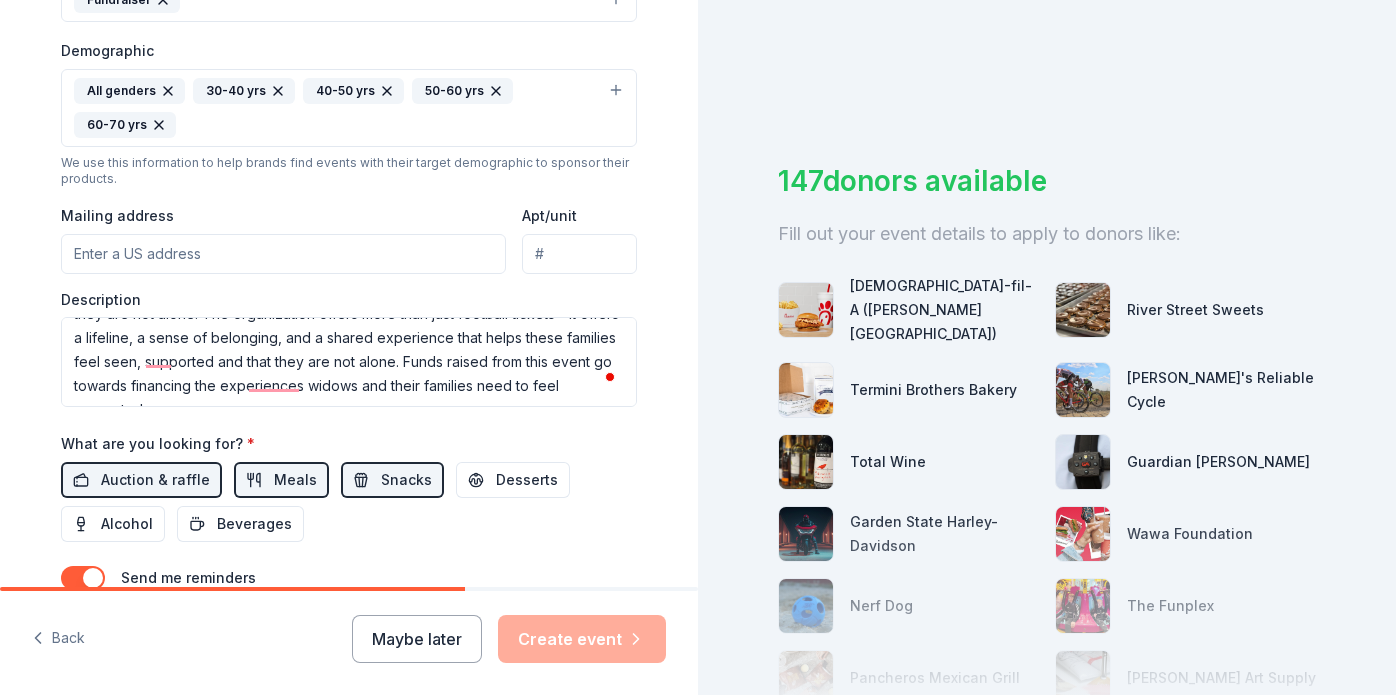click on "Mailing address" at bounding box center [283, 254] 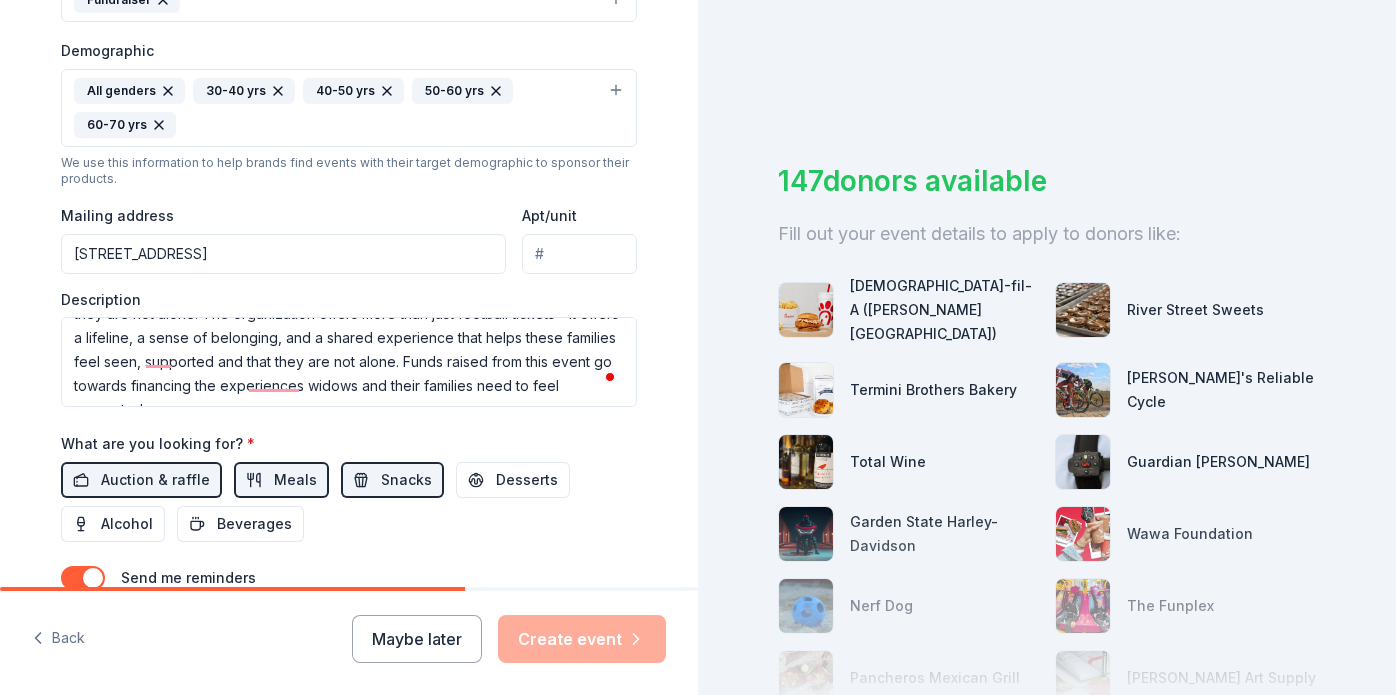type on "2 Colby Farm Road, Chester, NJ, 07930" 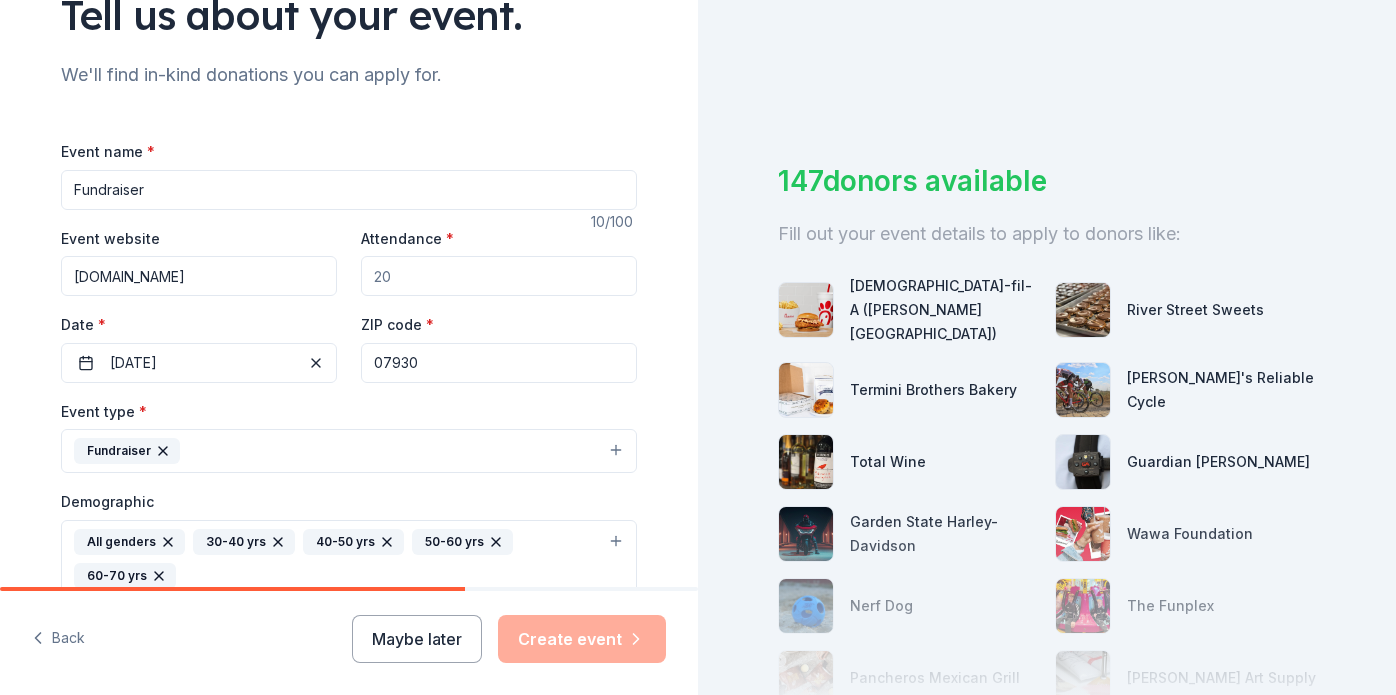 click on "Attendance *" at bounding box center (499, 276) 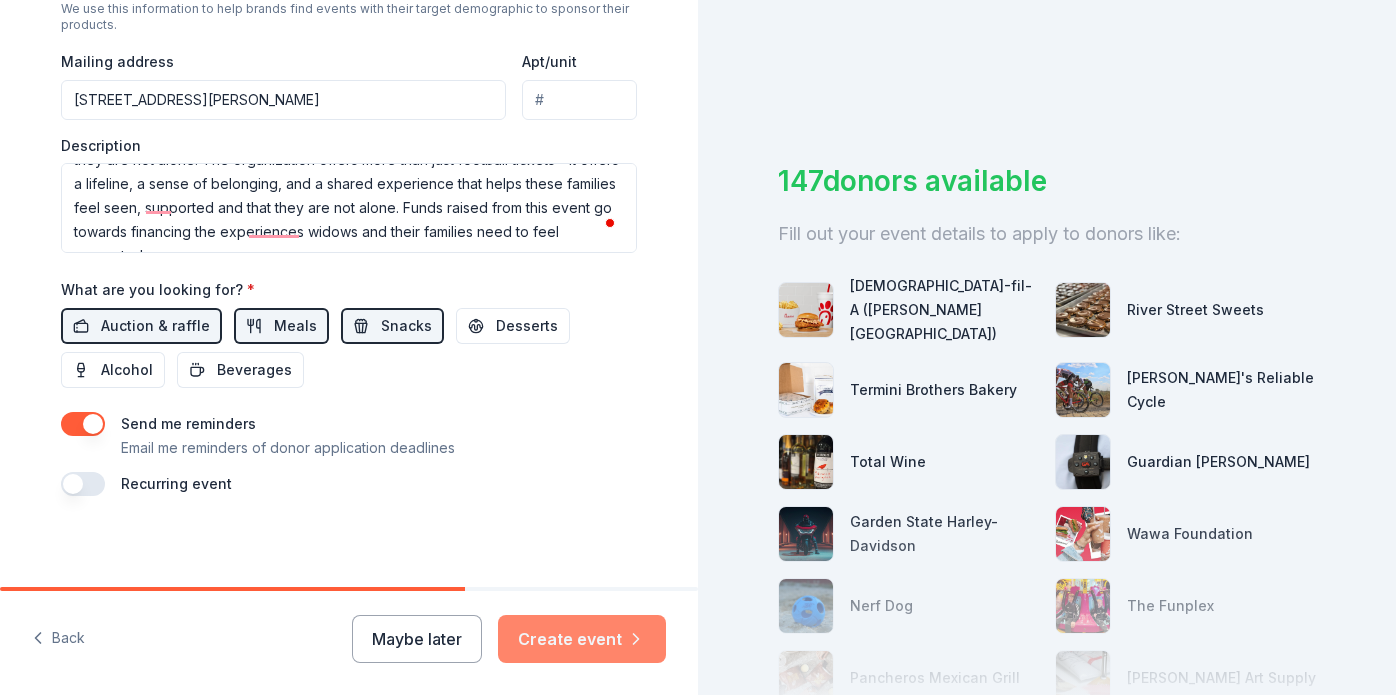 type on "40" 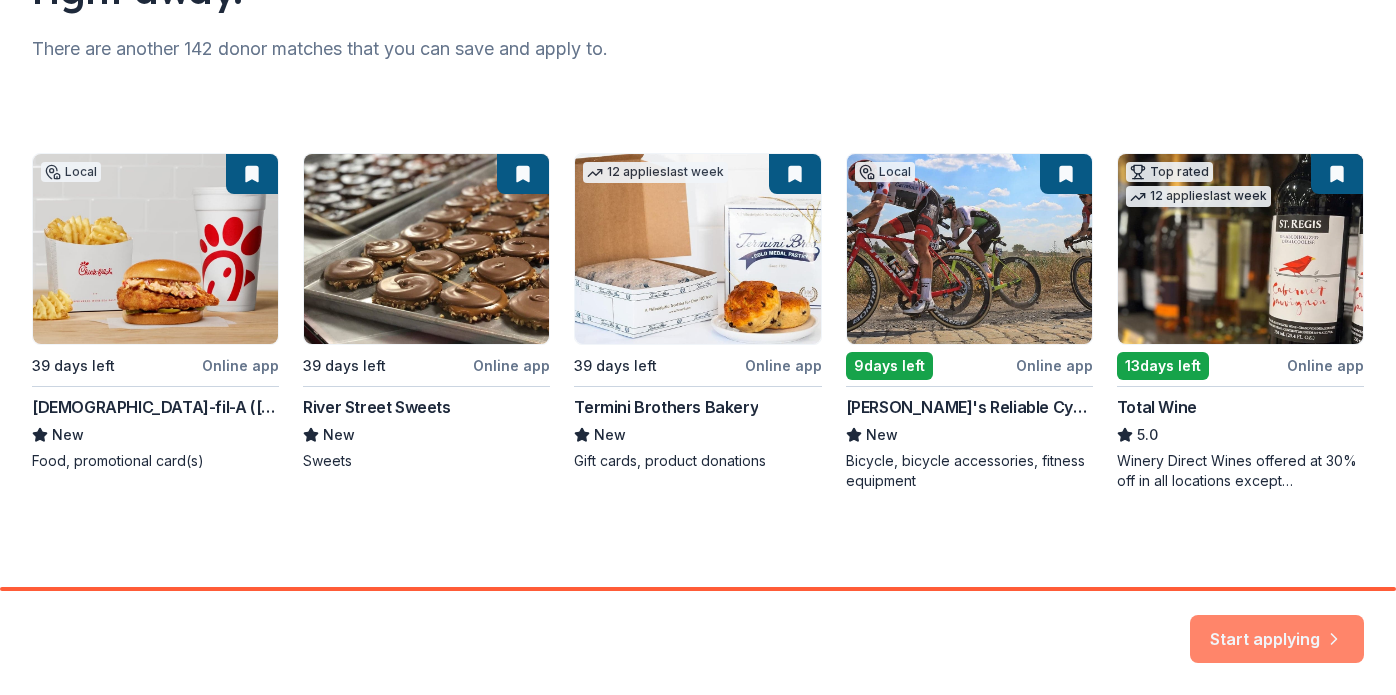click on "Start applying" at bounding box center [1277, 628] 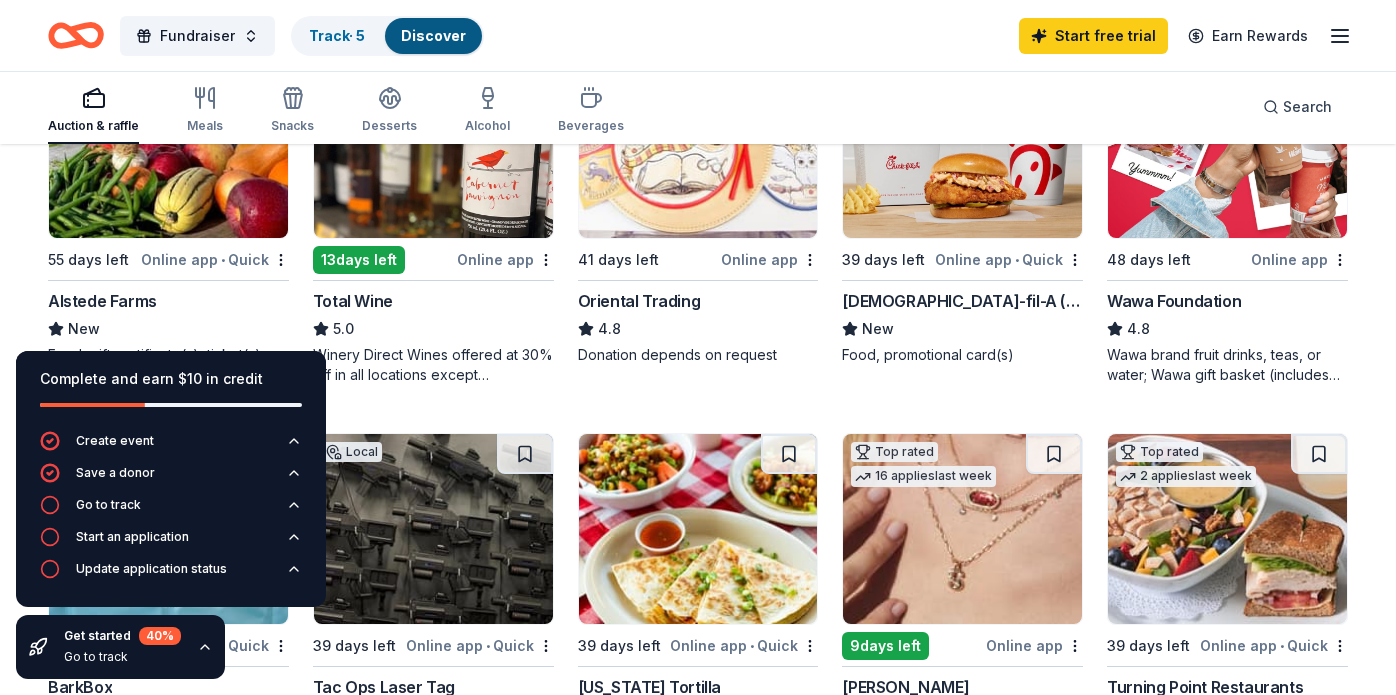 click at bounding box center [962, 143] 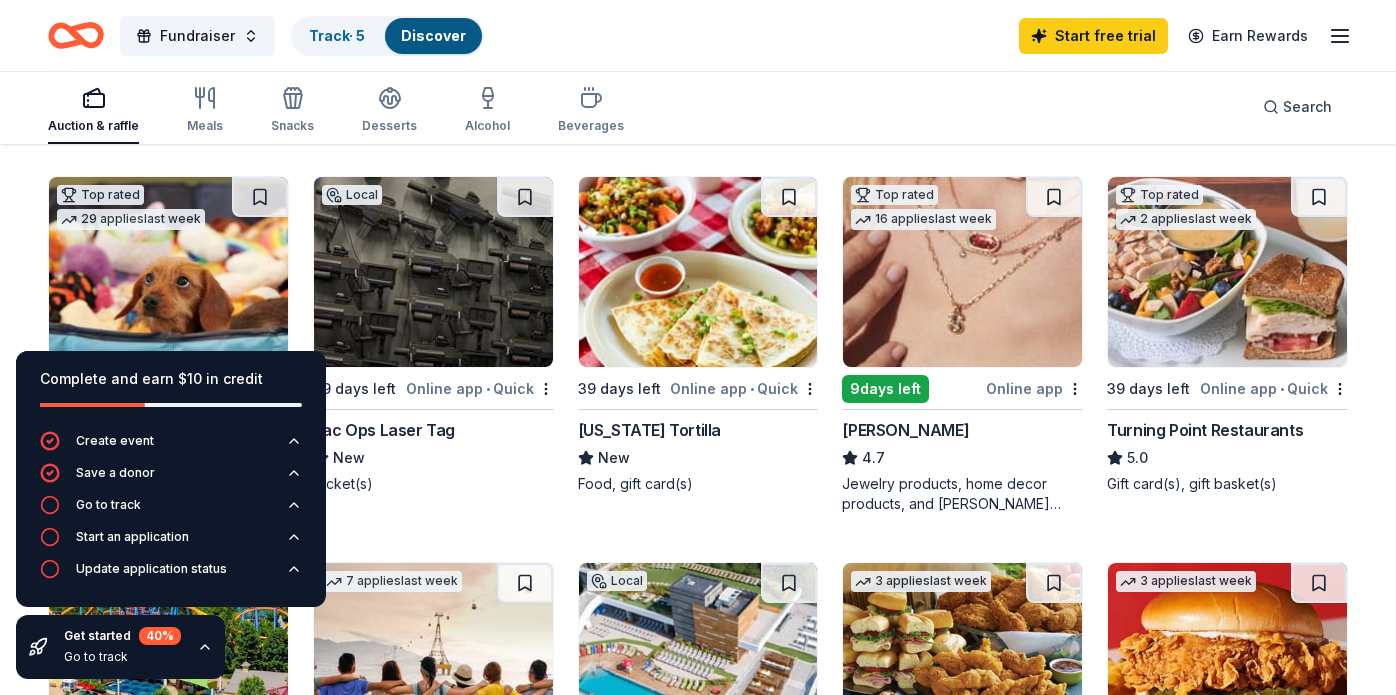 scroll, scrollTop: 598, scrollLeft: 0, axis: vertical 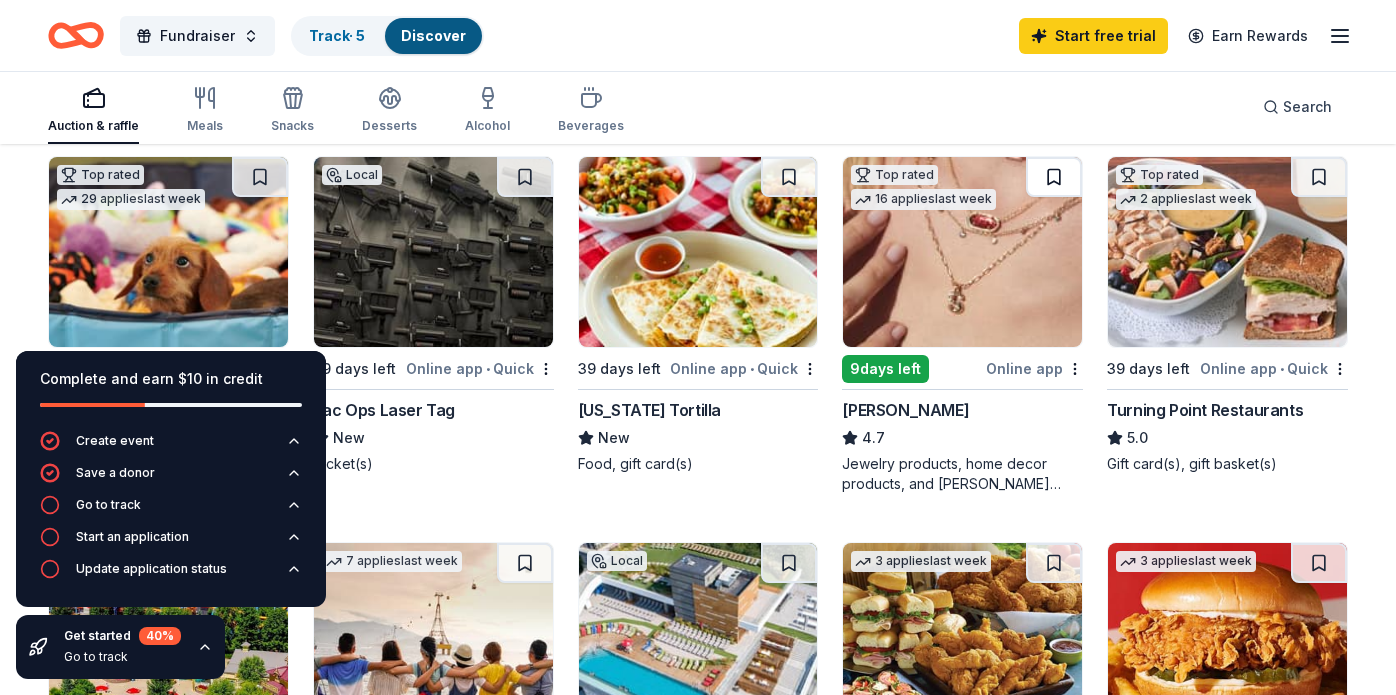 click at bounding box center [1054, 177] 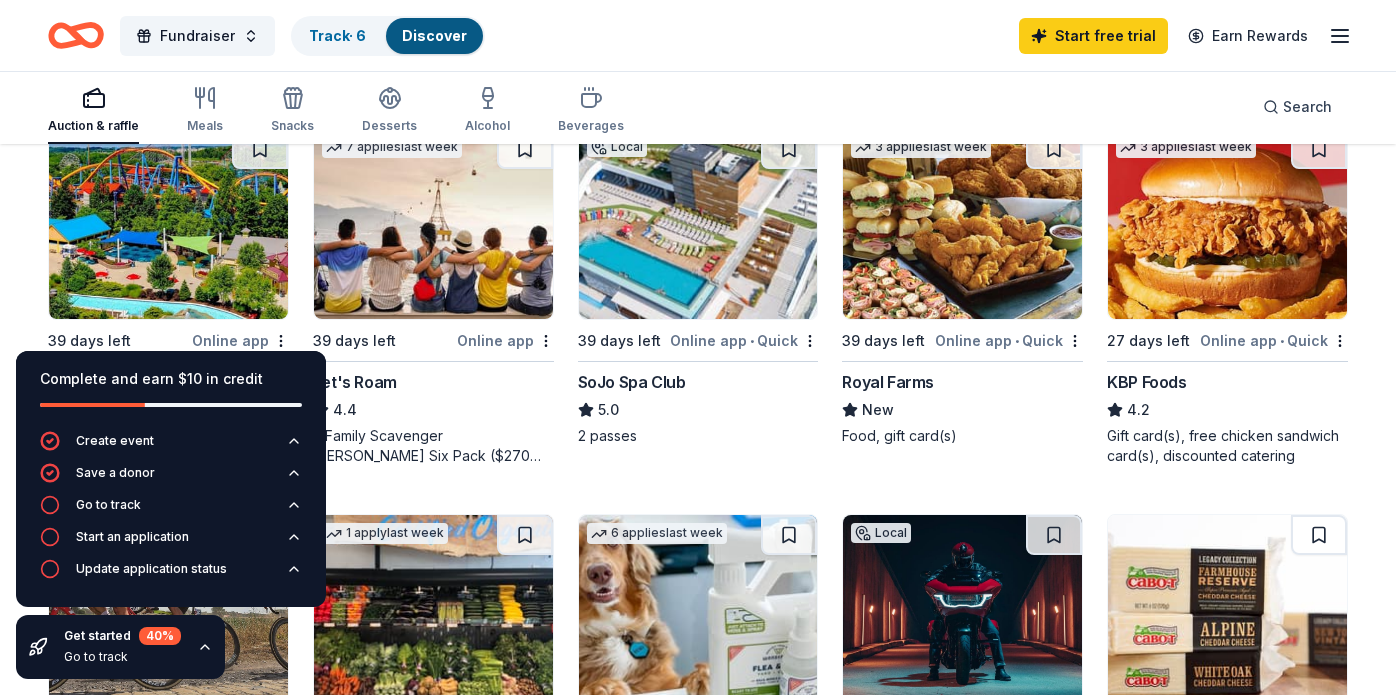 scroll, scrollTop: 960, scrollLeft: 0, axis: vertical 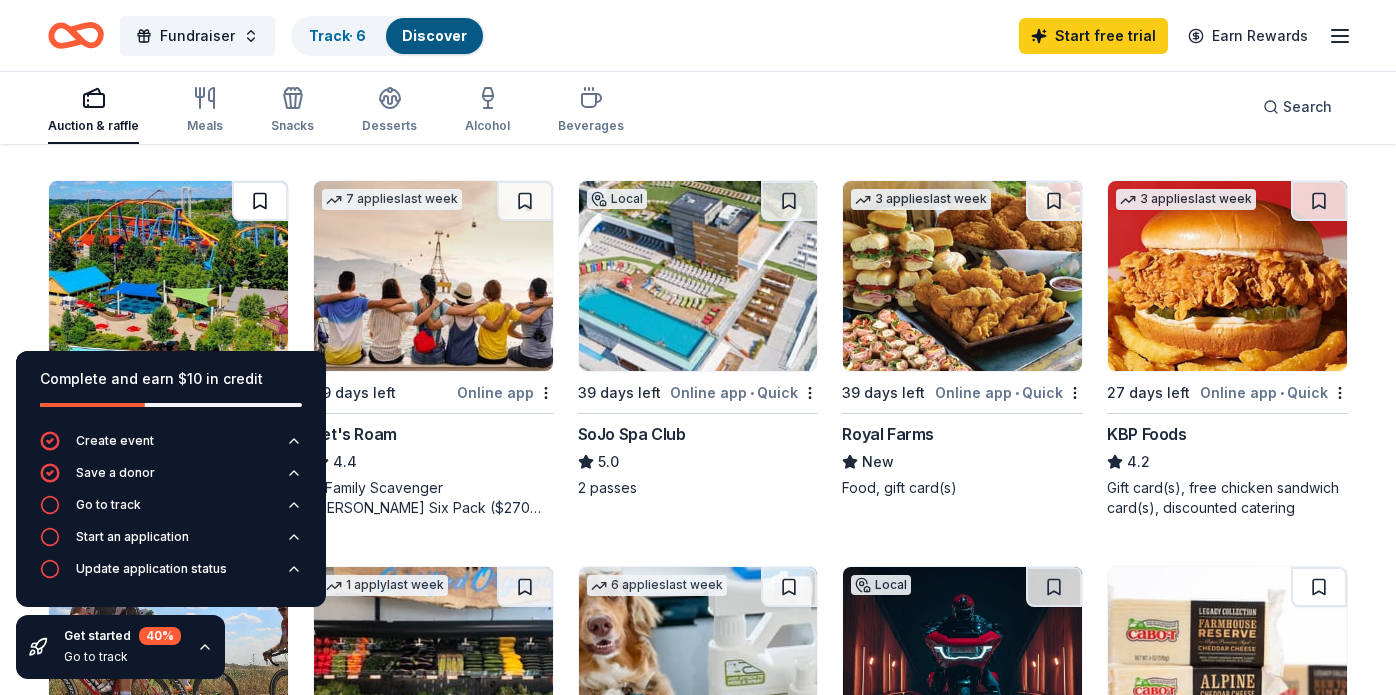 click at bounding box center (260, 201) 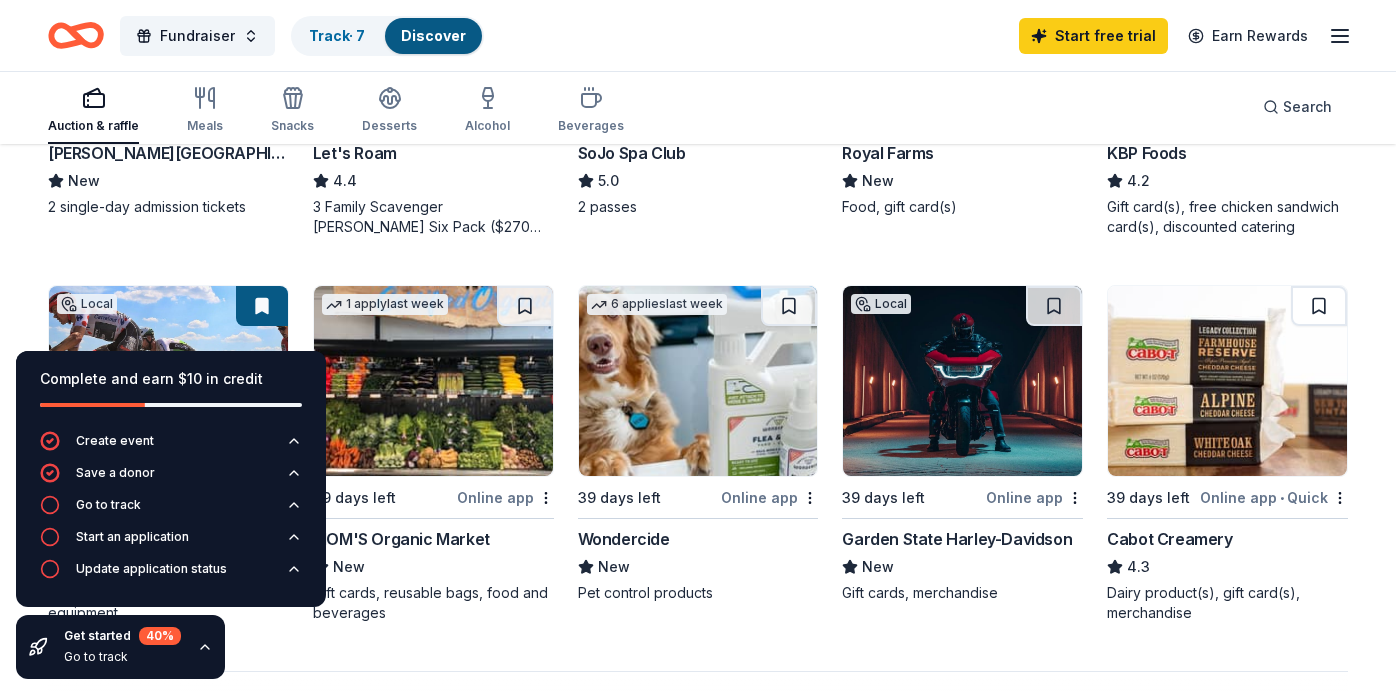 scroll, scrollTop: 1249, scrollLeft: 0, axis: vertical 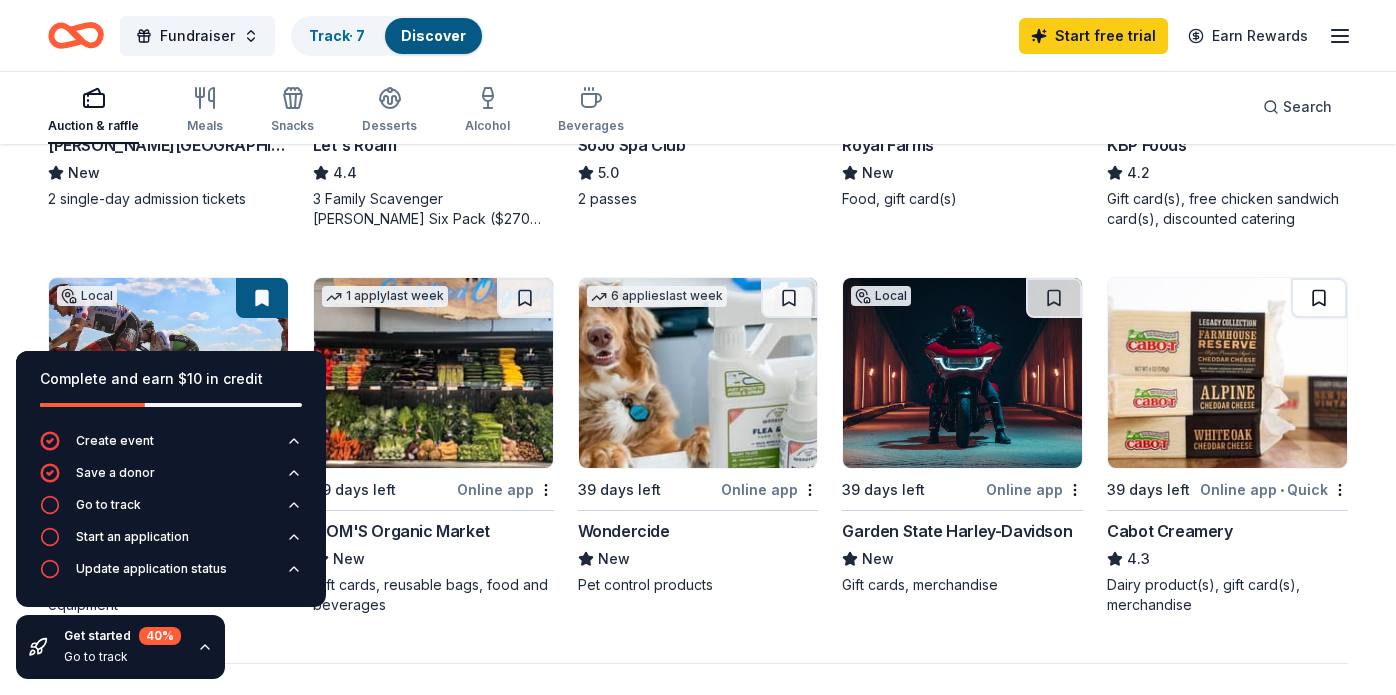 click at bounding box center [1319, 298] 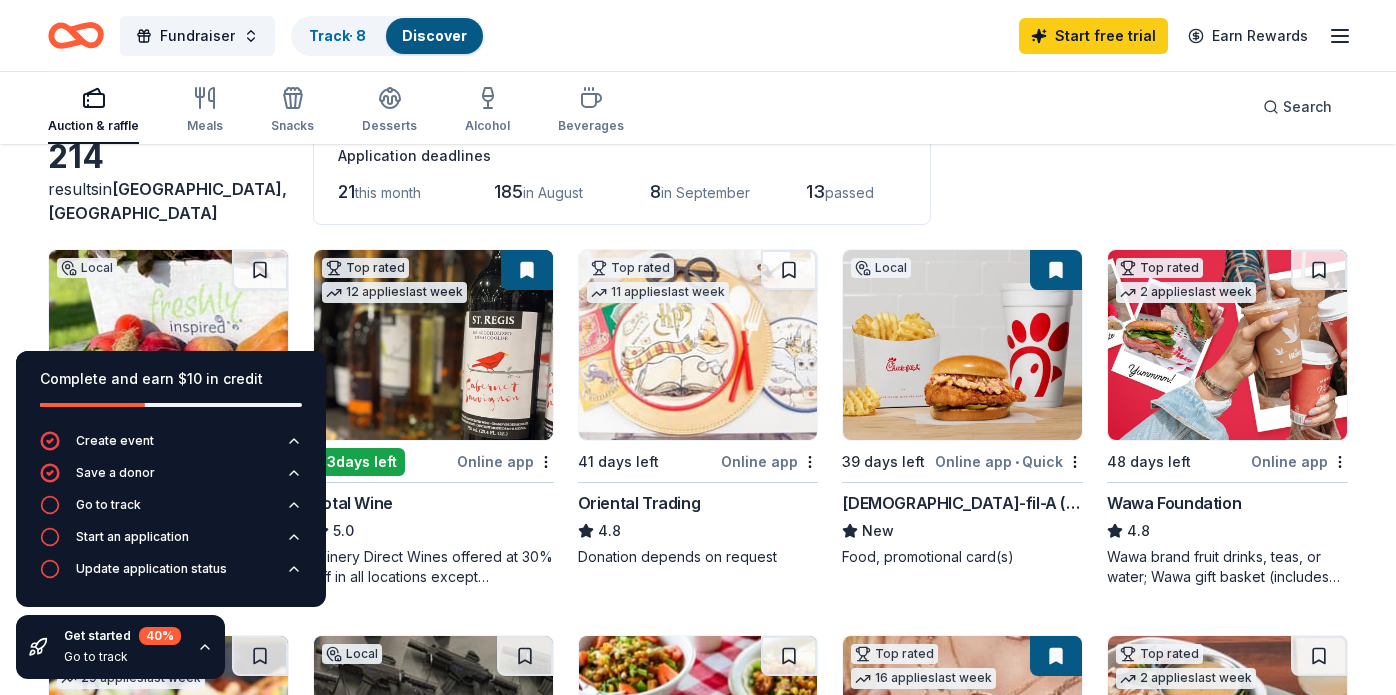 scroll, scrollTop: 0, scrollLeft: 0, axis: both 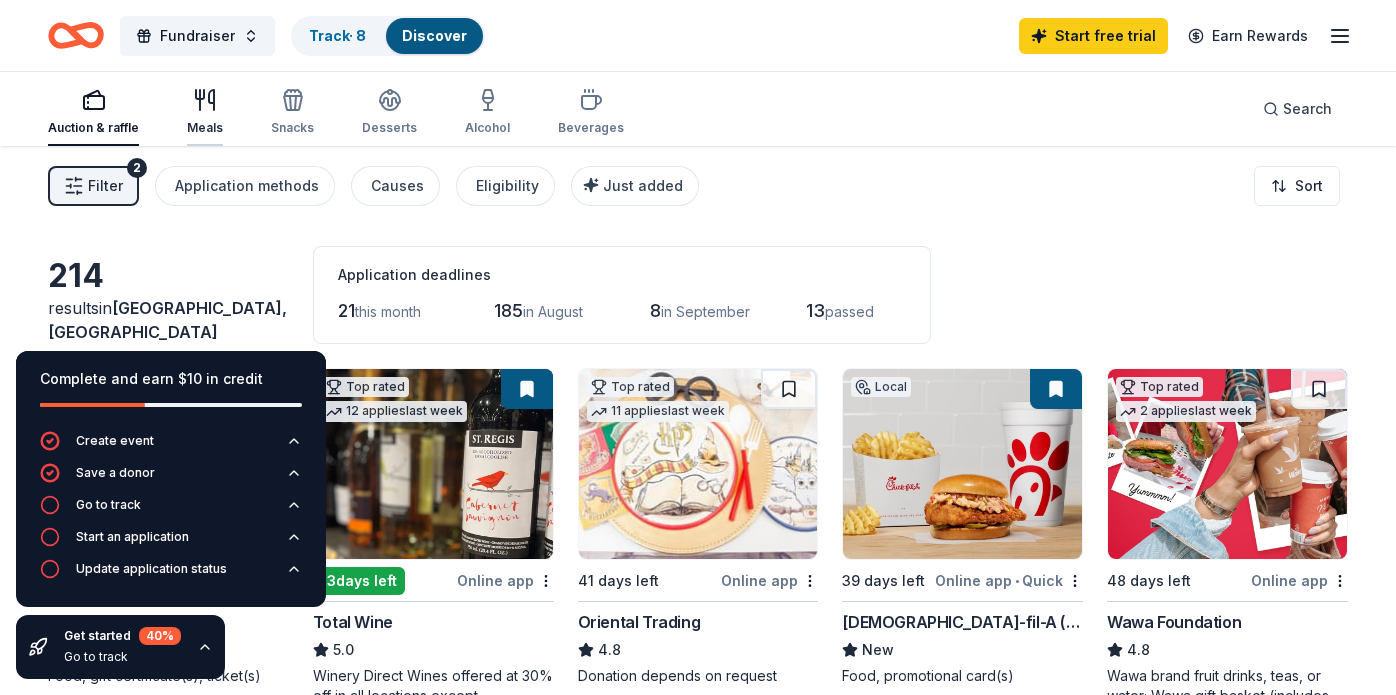 click on "Meals" at bounding box center [205, 112] 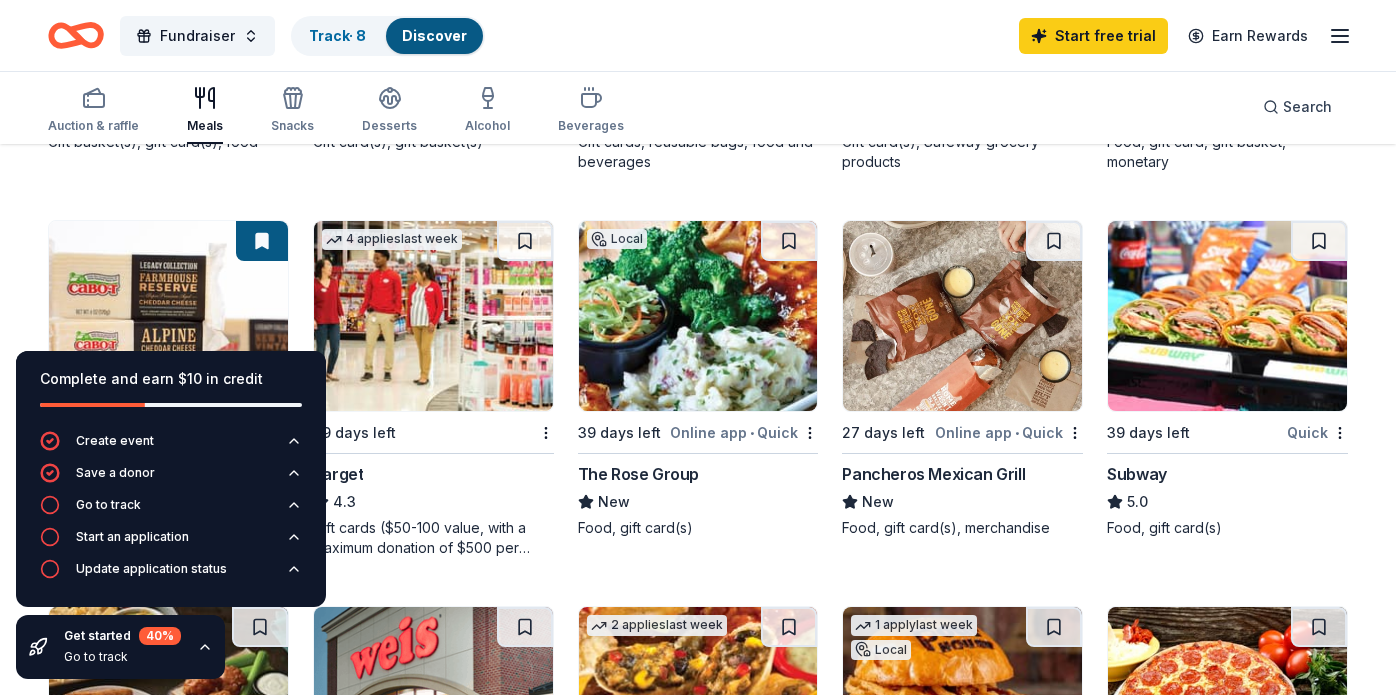 scroll, scrollTop: 901, scrollLeft: 0, axis: vertical 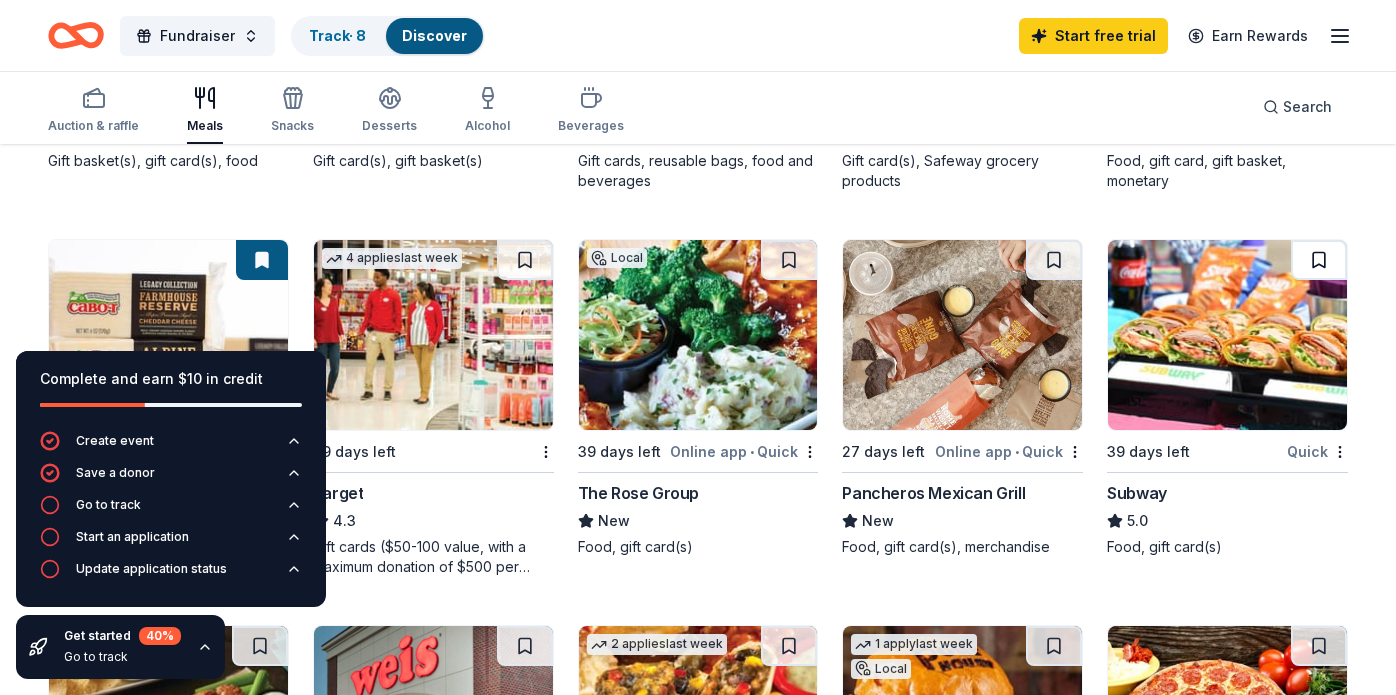 click at bounding box center (1319, 260) 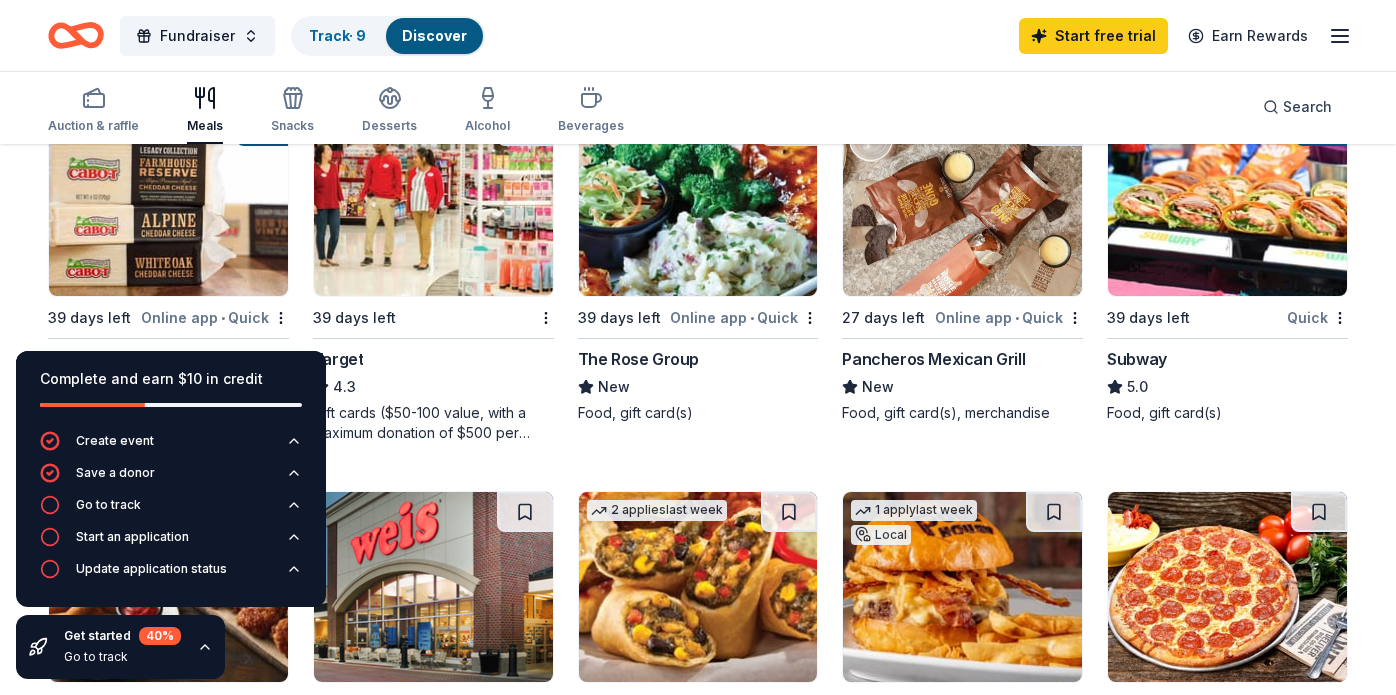 scroll, scrollTop: 679, scrollLeft: 0, axis: vertical 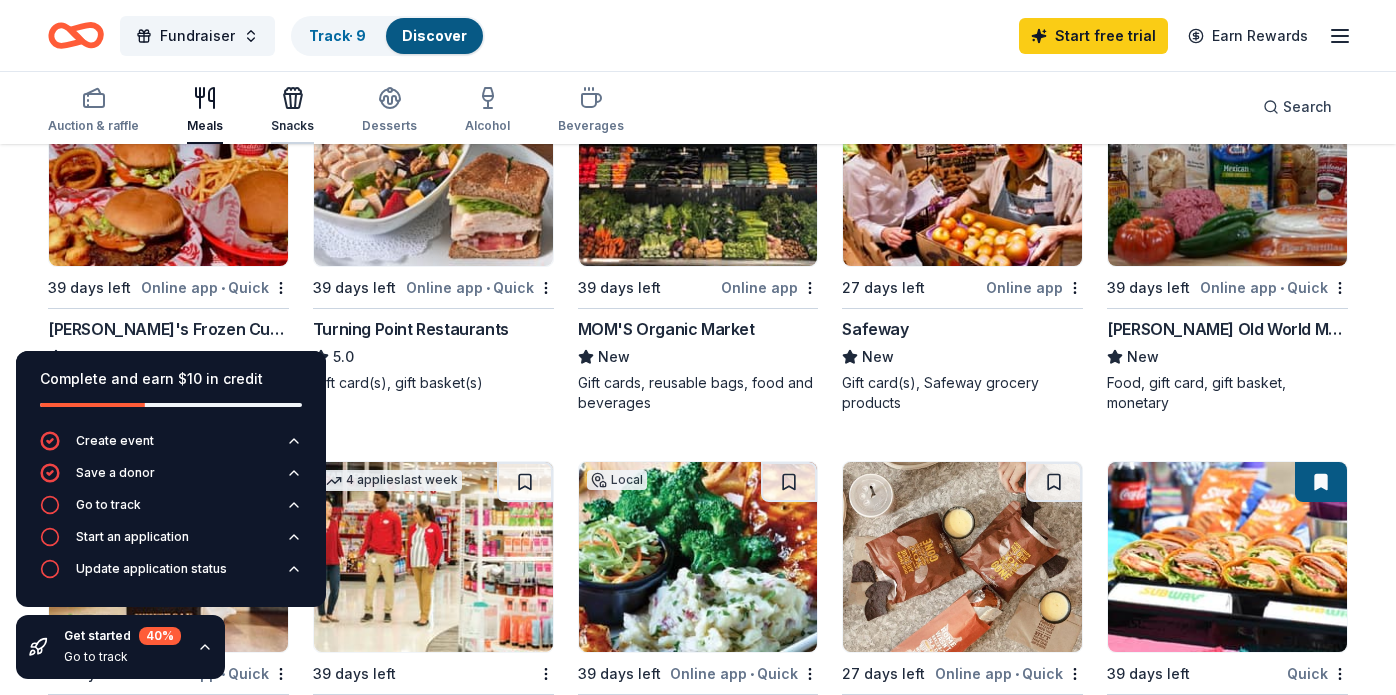 click 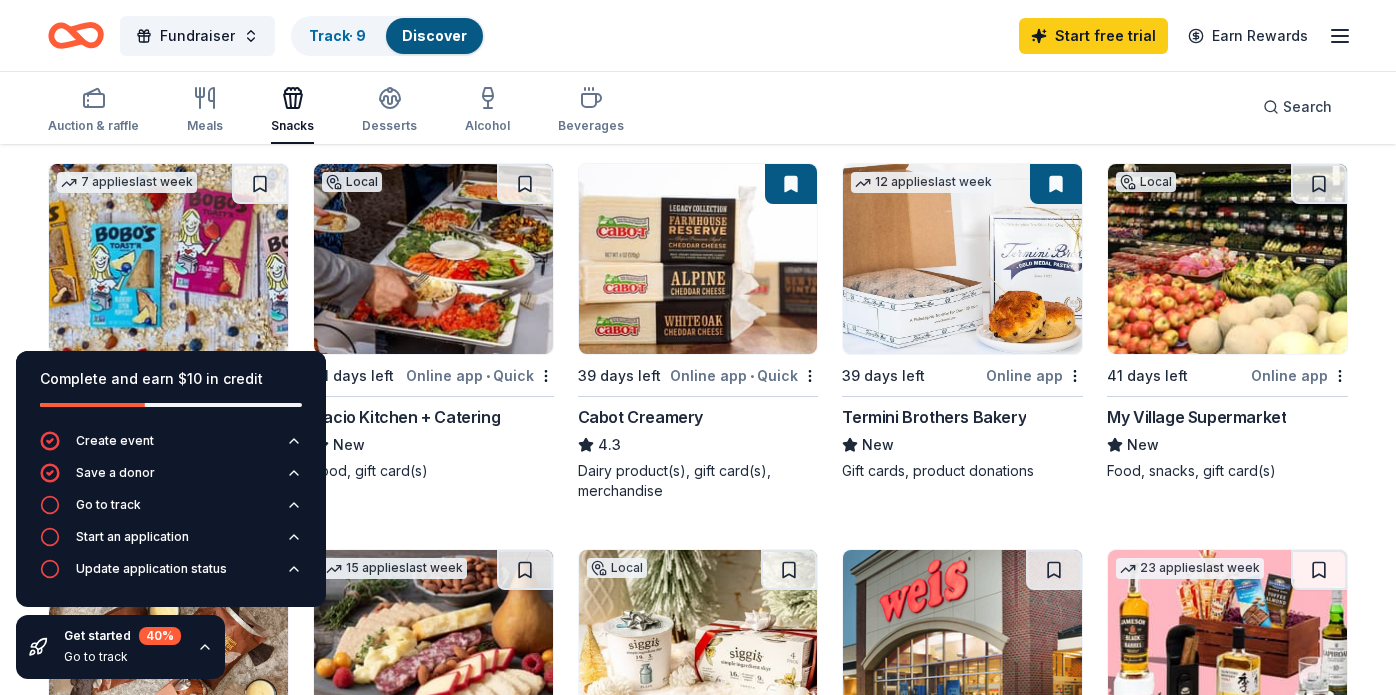 scroll, scrollTop: 533, scrollLeft: 0, axis: vertical 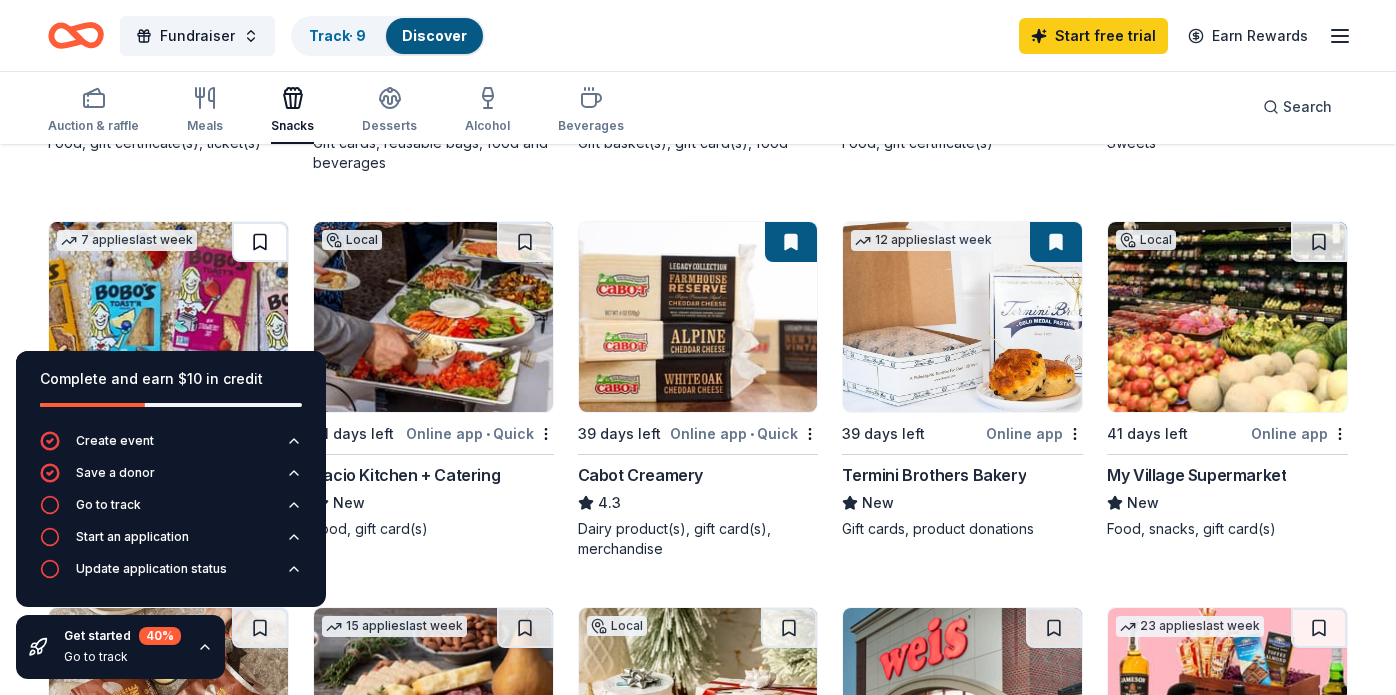 click at bounding box center [260, 242] 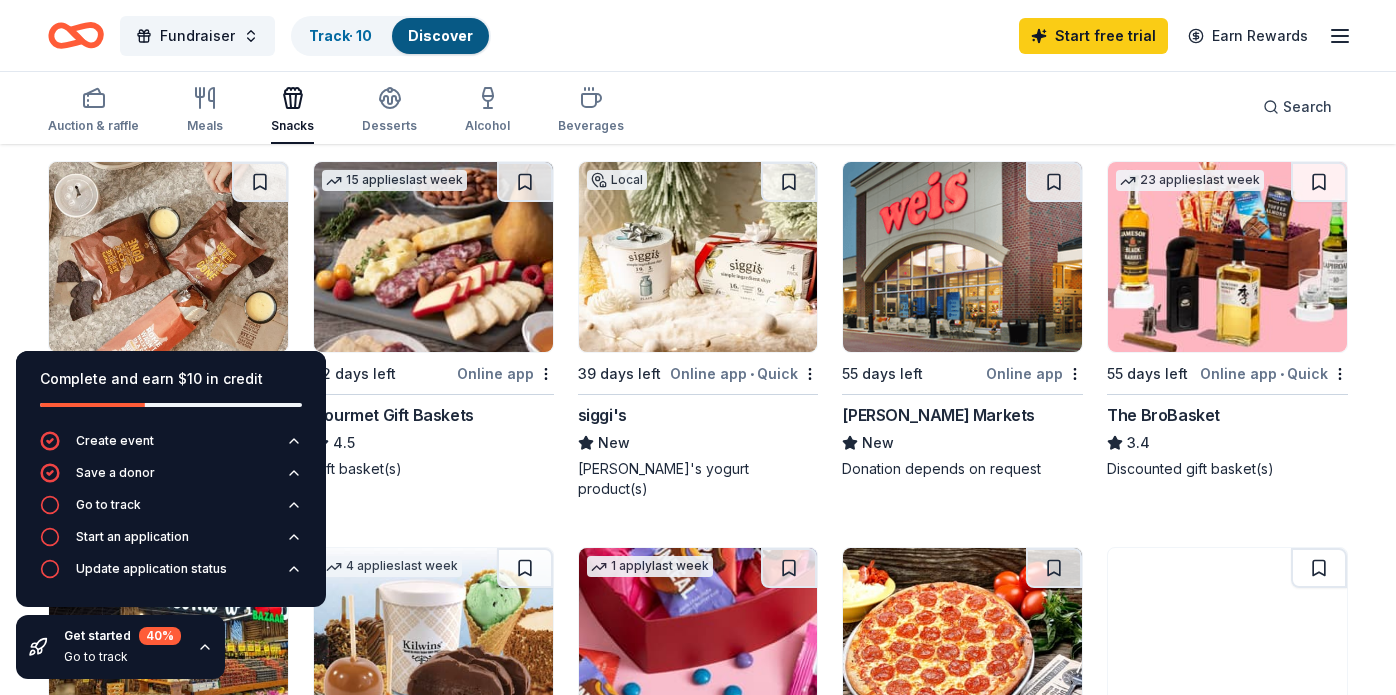 scroll, scrollTop: 951, scrollLeft: 0, axis: vertical 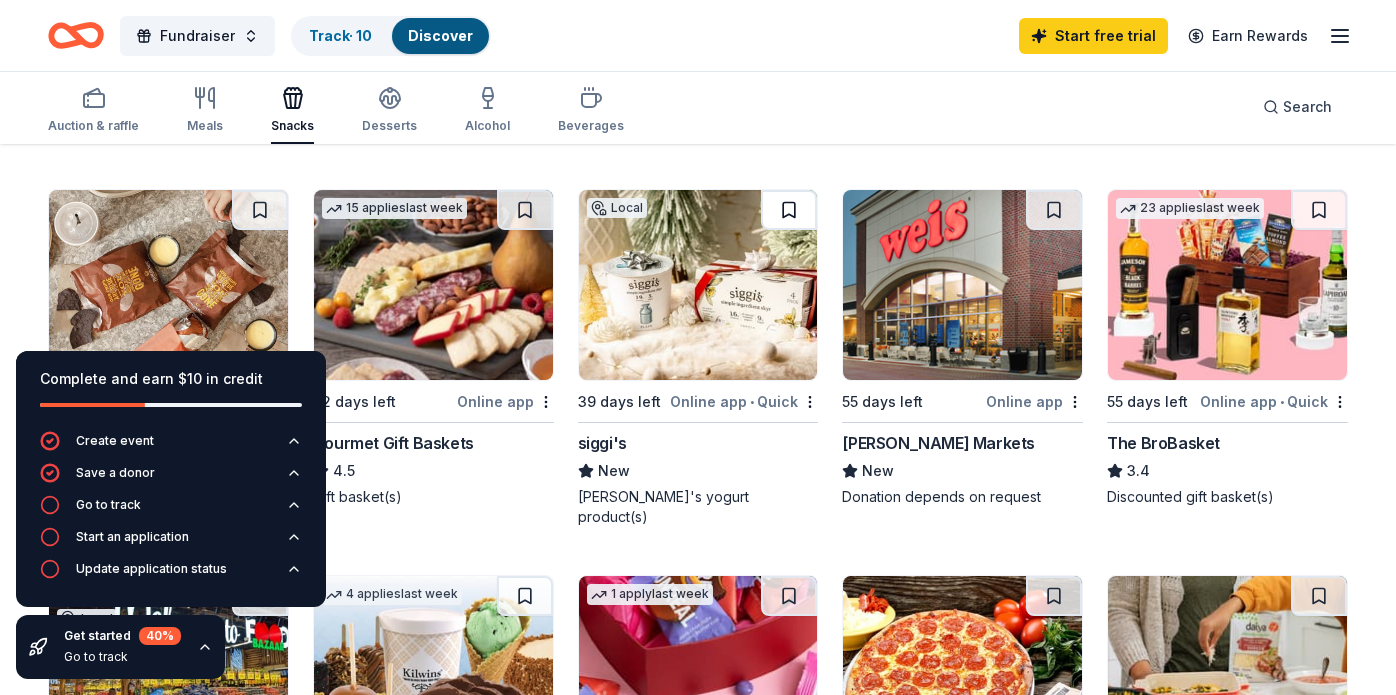 click at bounding box center (789, 210) 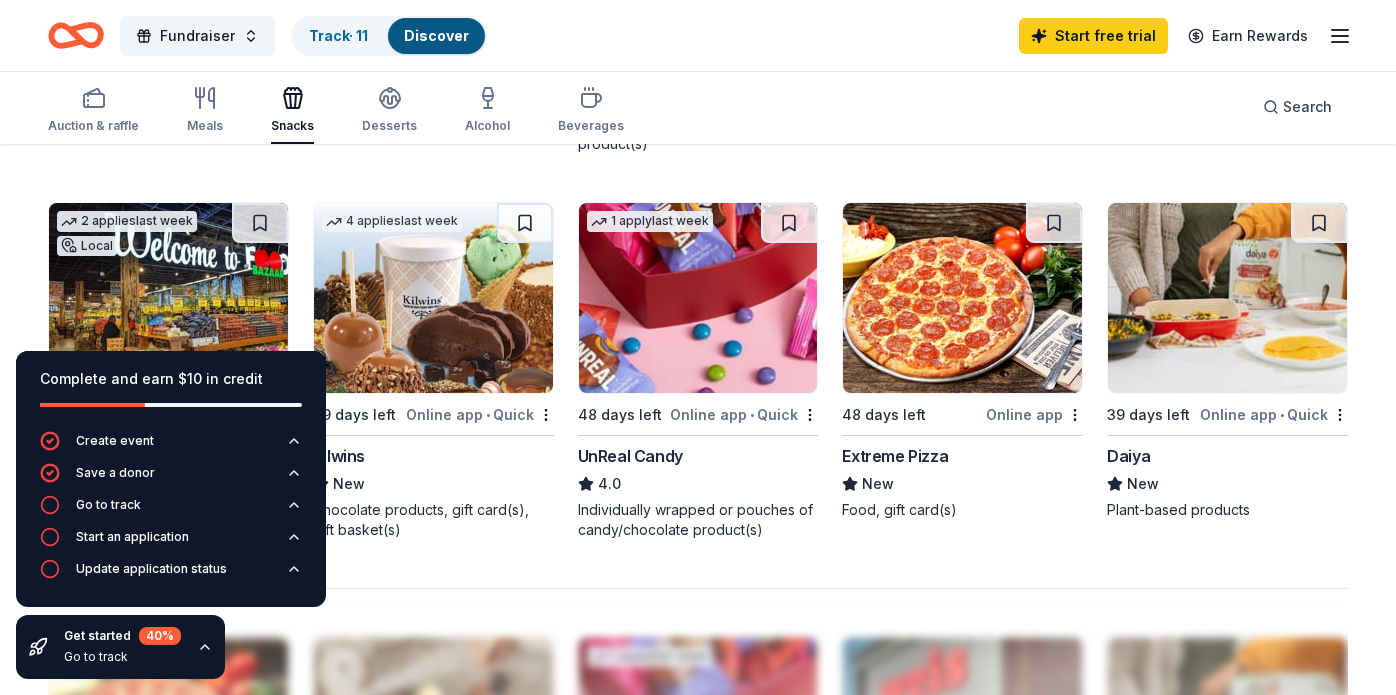 scroll, scrollTop: 1315, scrollLeft: 0, axis: vertical 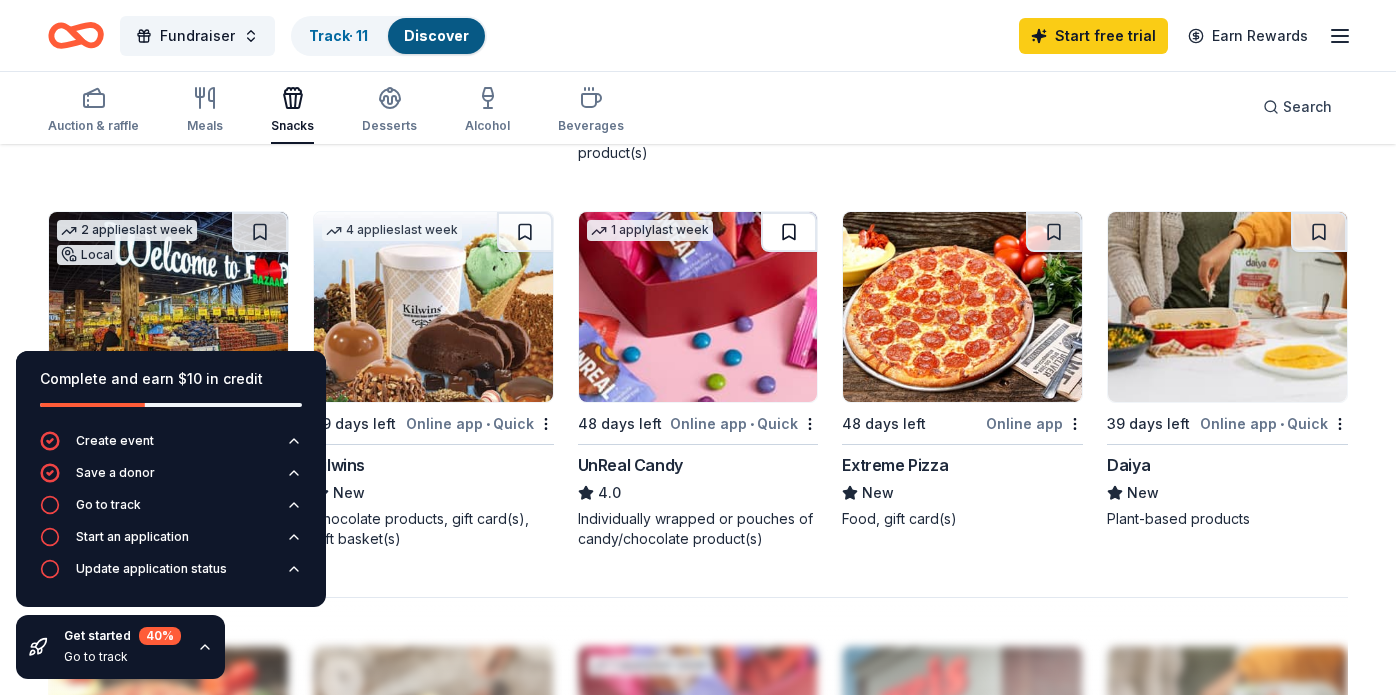 click at bounding box center [789, 232] 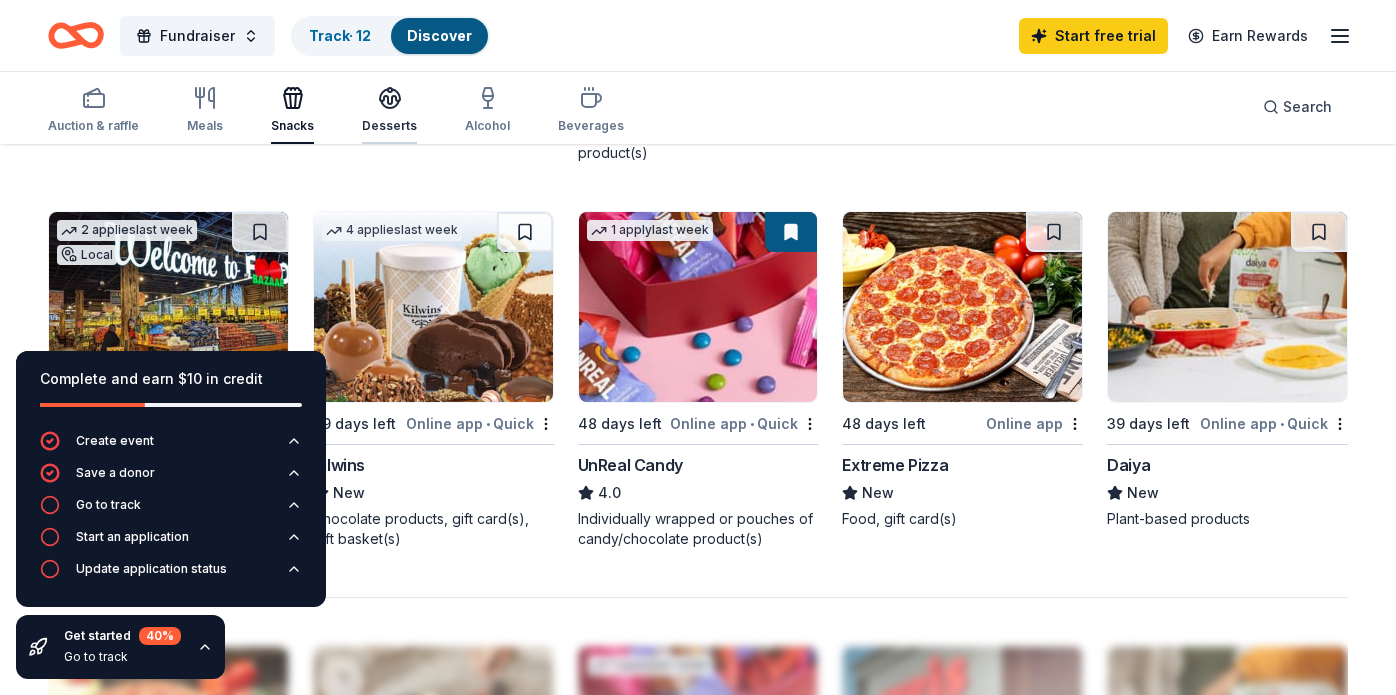 click on "Desserts" at bounding box center [389, 110] 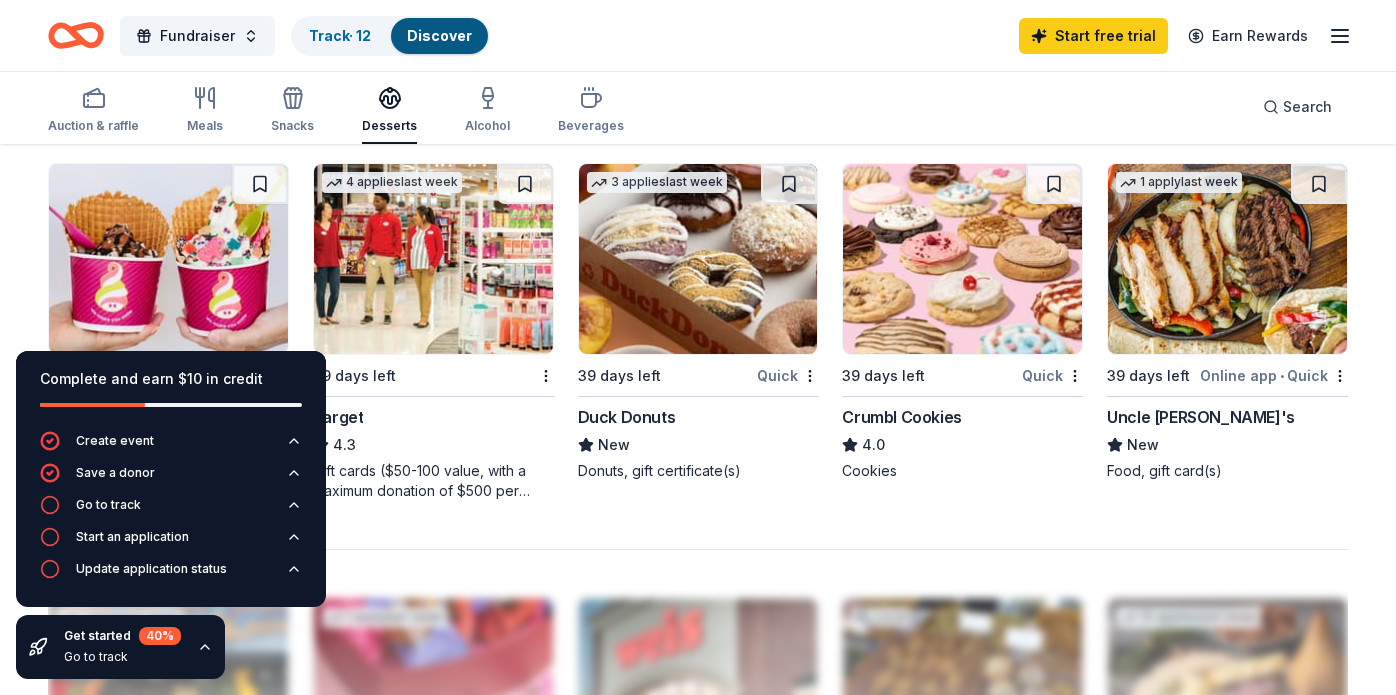 scroll, scrollTop: 1362, scrollLeft: 0, axis: vertical 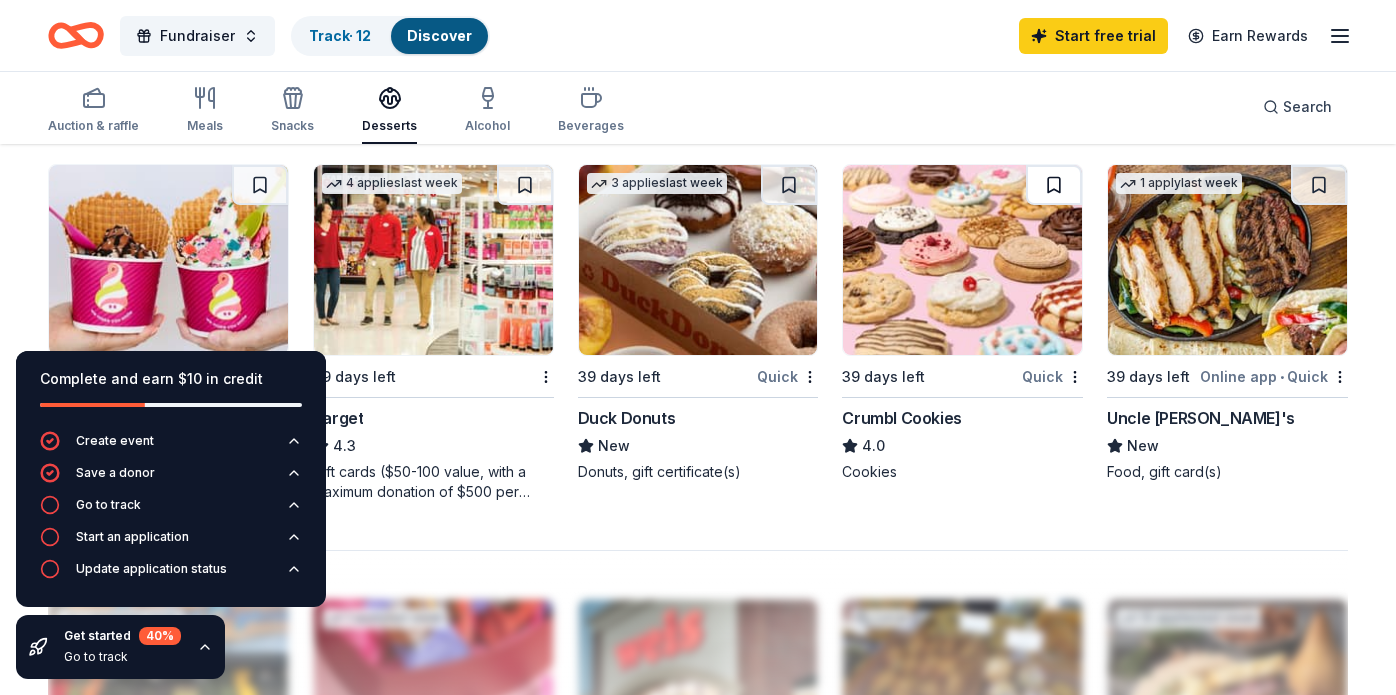 click at bounding box center (1054, 185) 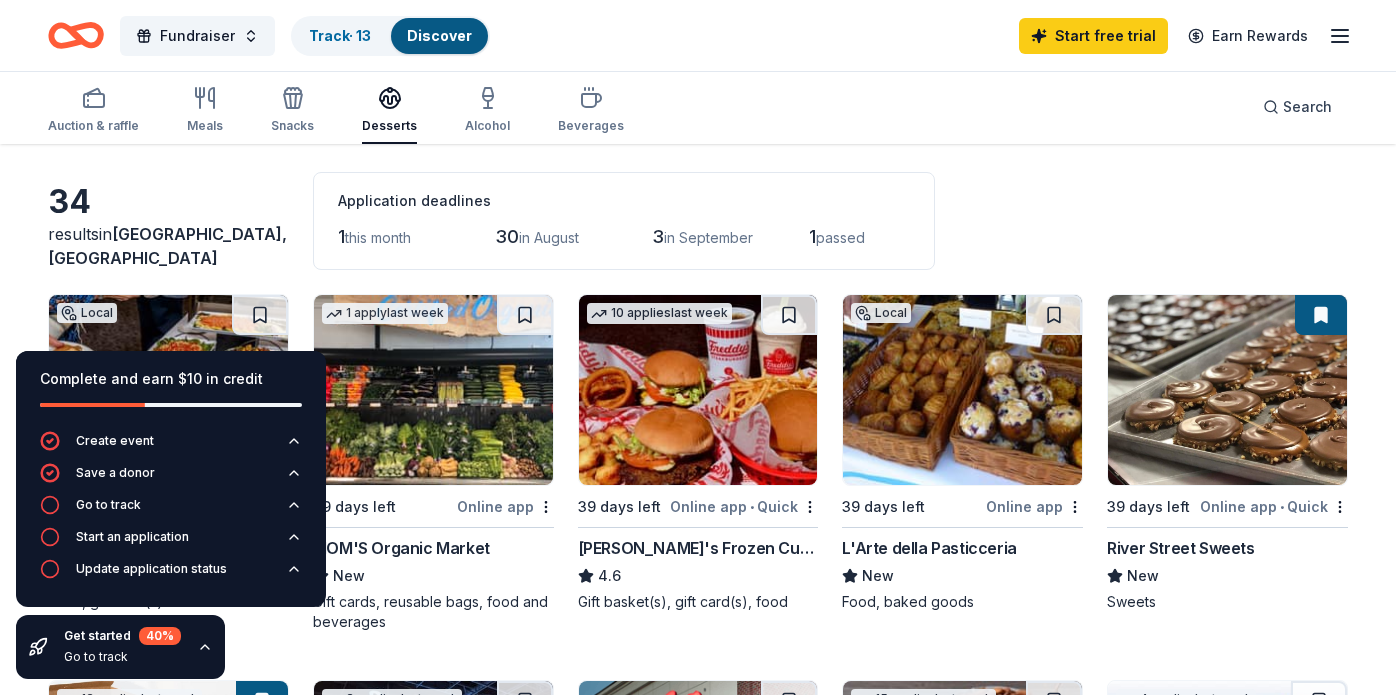 scroll, scrollTop: 0, scrollLeft: 0, axis: both 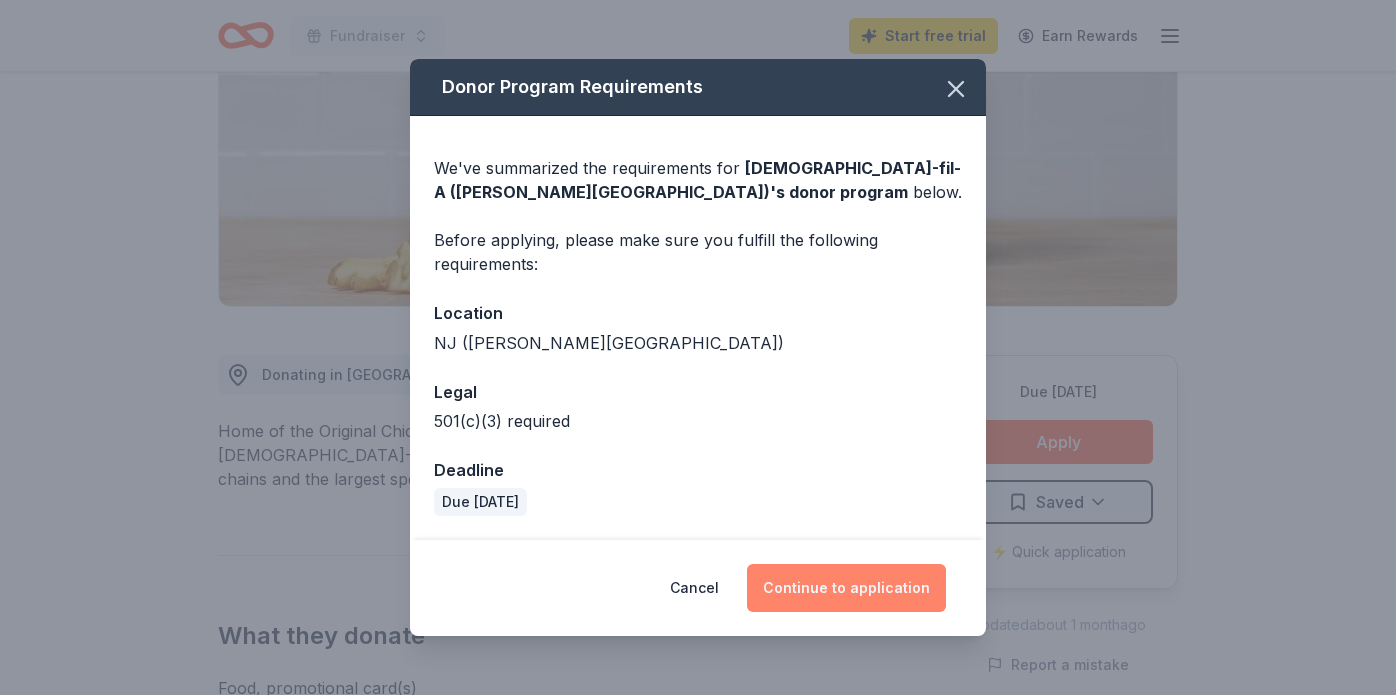 click on "Continue to application" at bounding box center (846, 588) 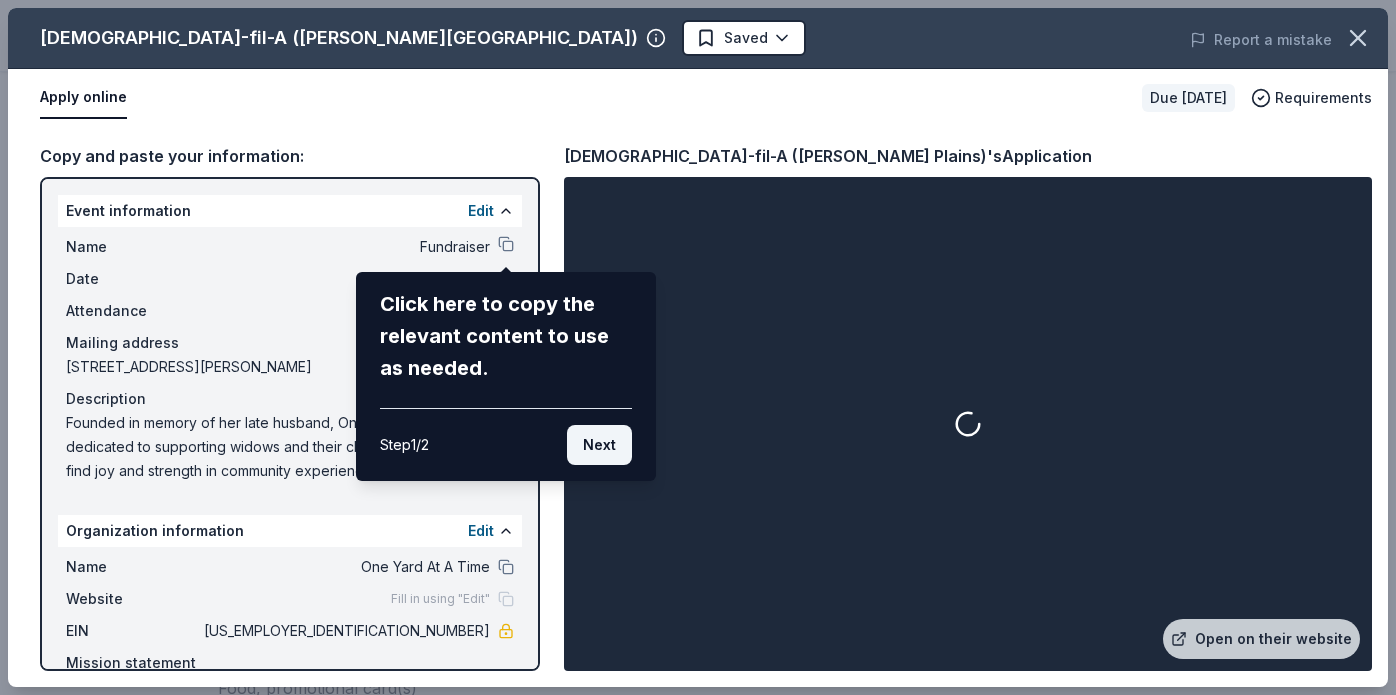 click on "Next" at bounding box center (599, 445) 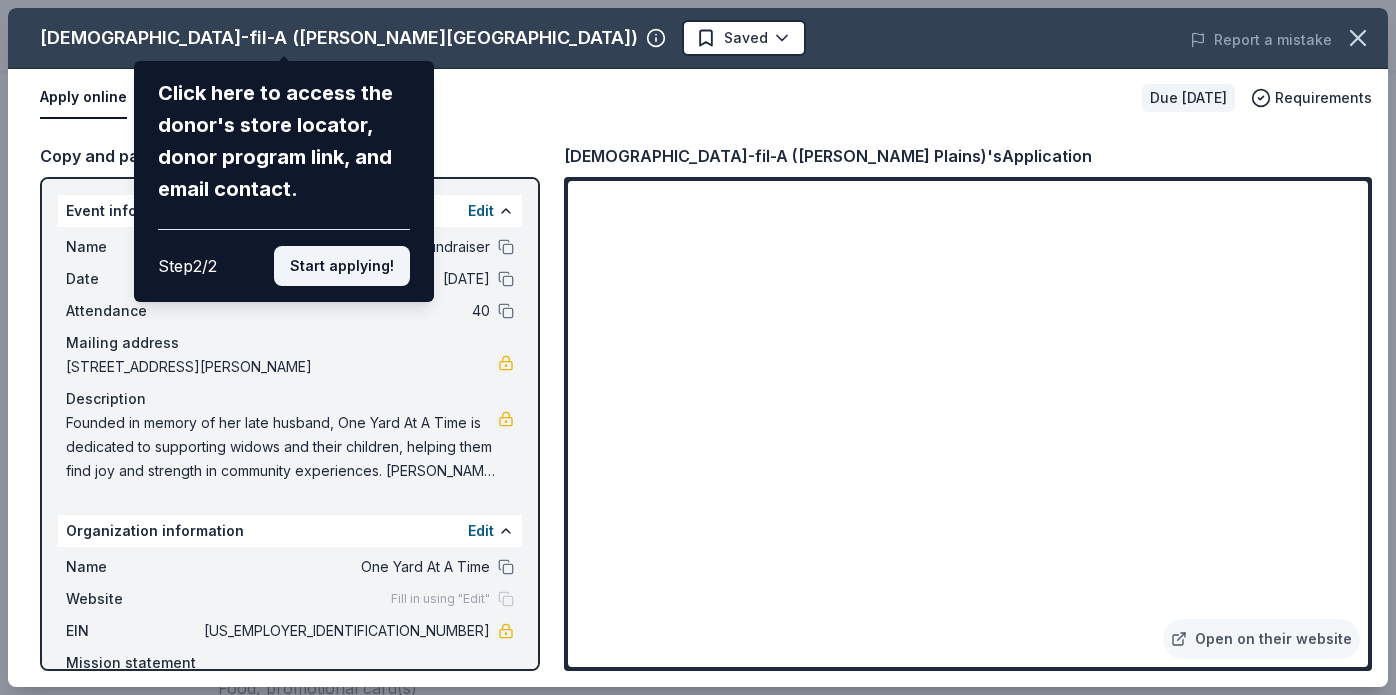 click on "Start applying!" at bounding box center [342, 266] 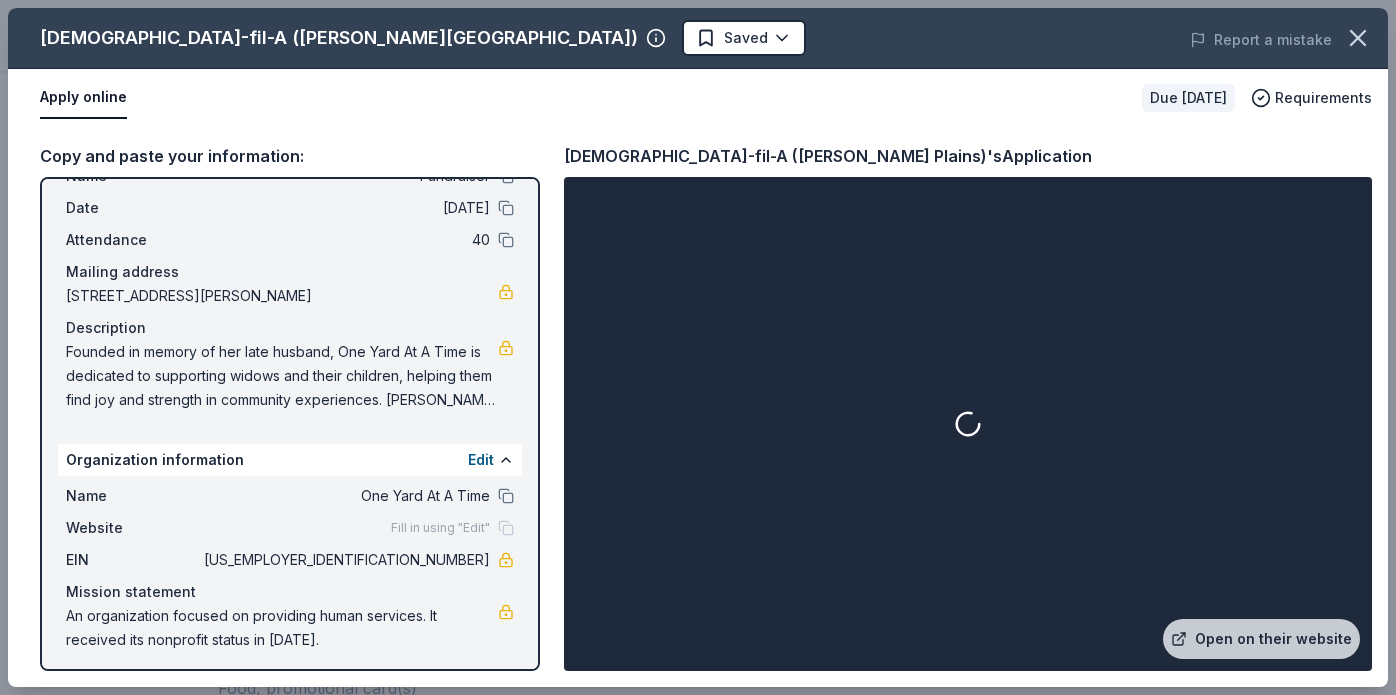 scroll, scrollTop: 78, scrollLeft: 0, axis: vertical 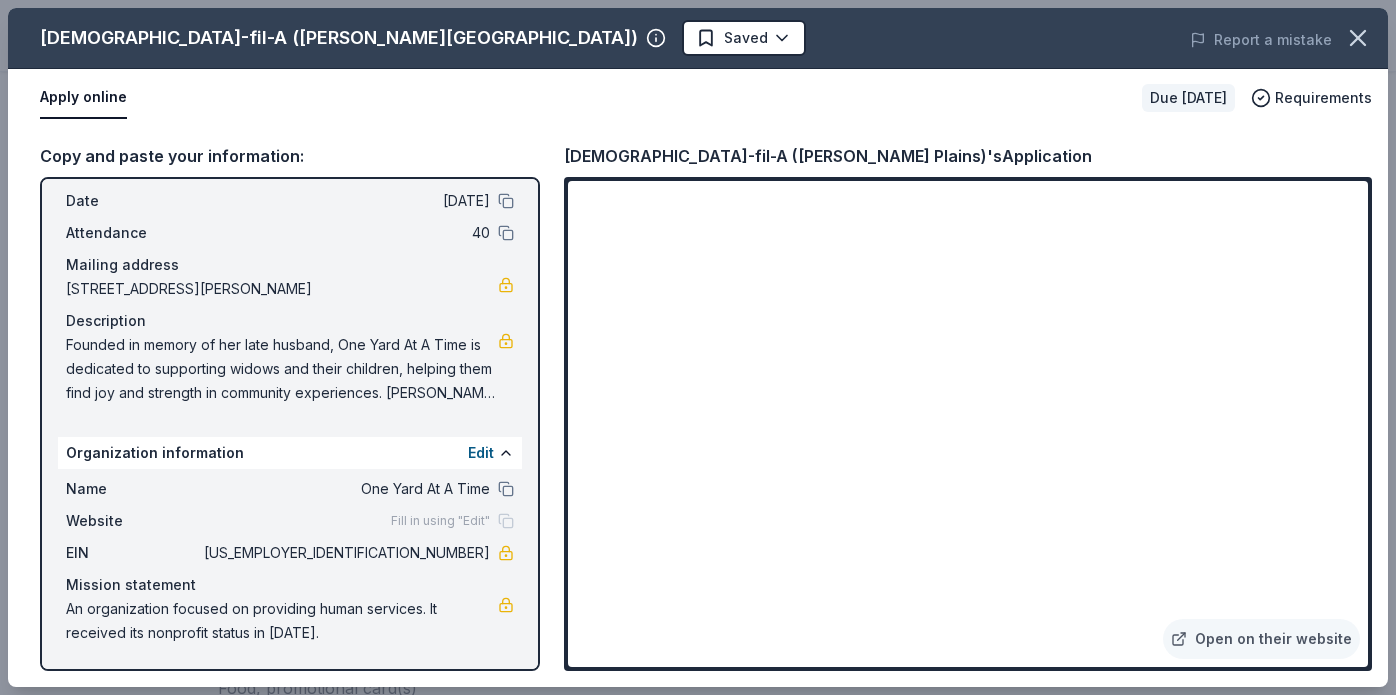 click on "Founded in memory of her late husband, One Yard At A Time is dedicated to supporting widows and their children, helping them find joy and strength in community experiences. [PERSON_NAME] now leads an effort that gives grieving families the chance to attend NFL games and enjoy exclusive experiences, ensuring they have a “team” to lean on during their most difficult moments. The organization’s mission is rooted in the belief that no one should face their grief in isolation. Through One Yard At A Time, widows and their children are reminded that they are not alone. The organization offers more than just football tickets—it offers a lifeline, a sense of belonging, and a shared experience that helps these families feel seen, supported and that they are not alone. Funds raised from this event go towards financing the experiences widows and their families need to feel supported." at bounding box center [282, 369] 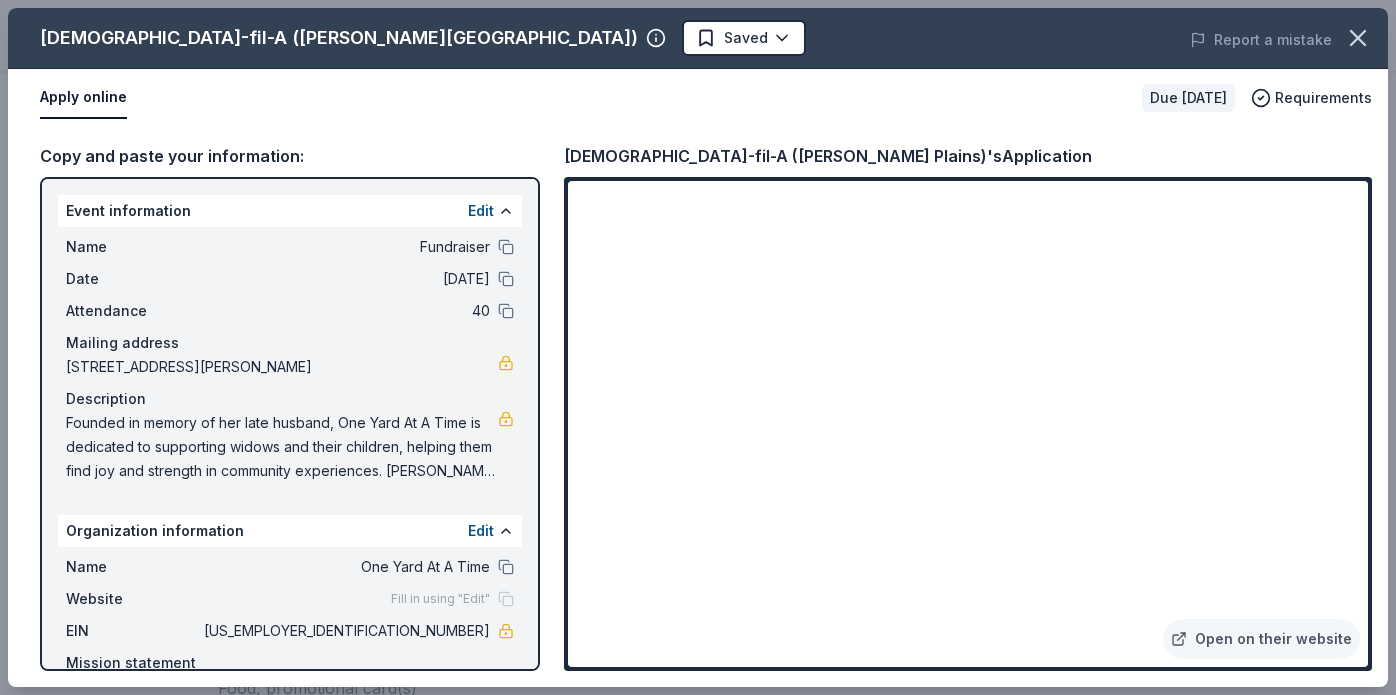 scroll, scrollTop: 78, scrollLeft: 0, axis: vertical 